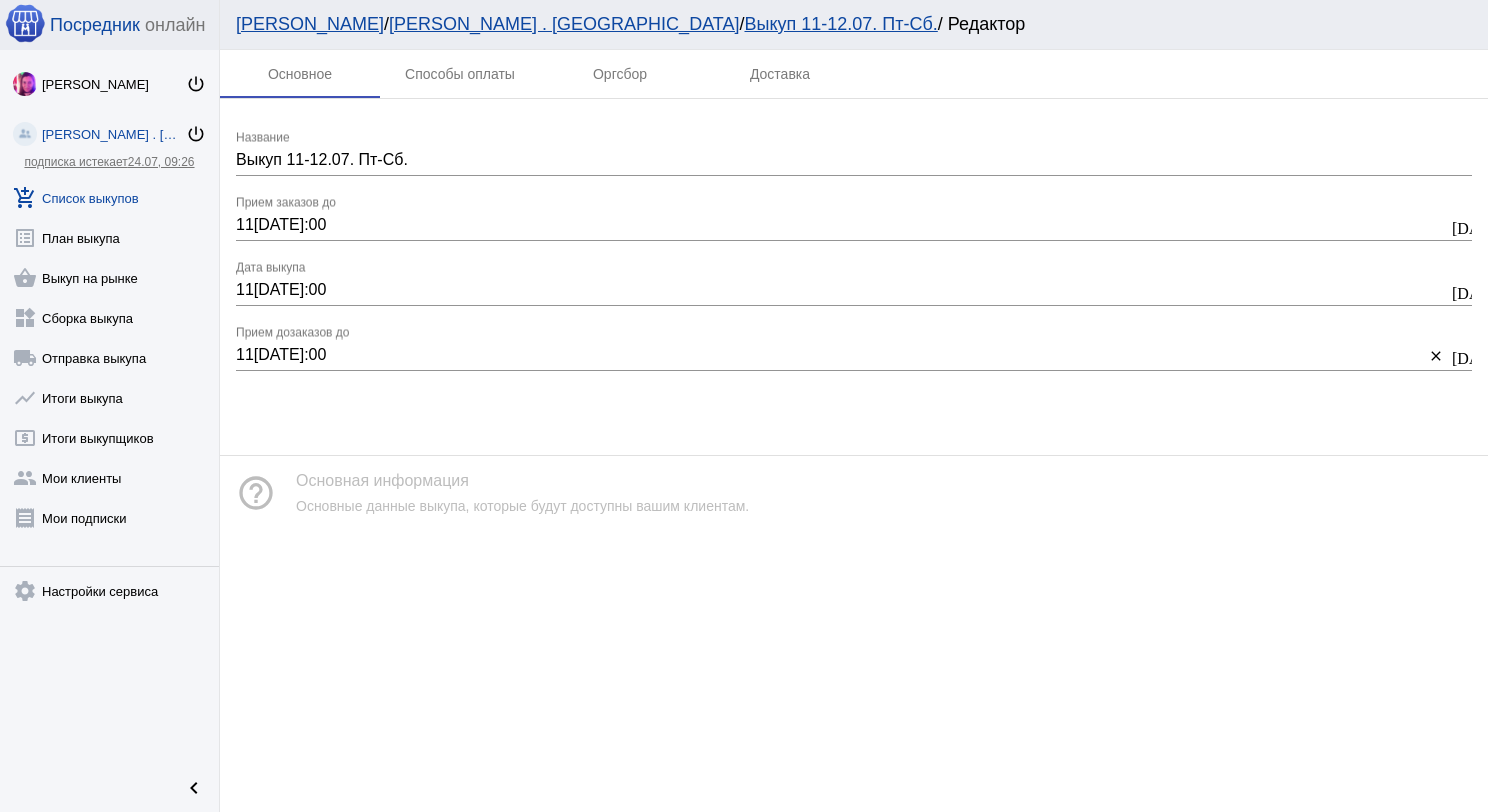 scroll, scrollTop: 0, scrollLeft: 0, axis: both 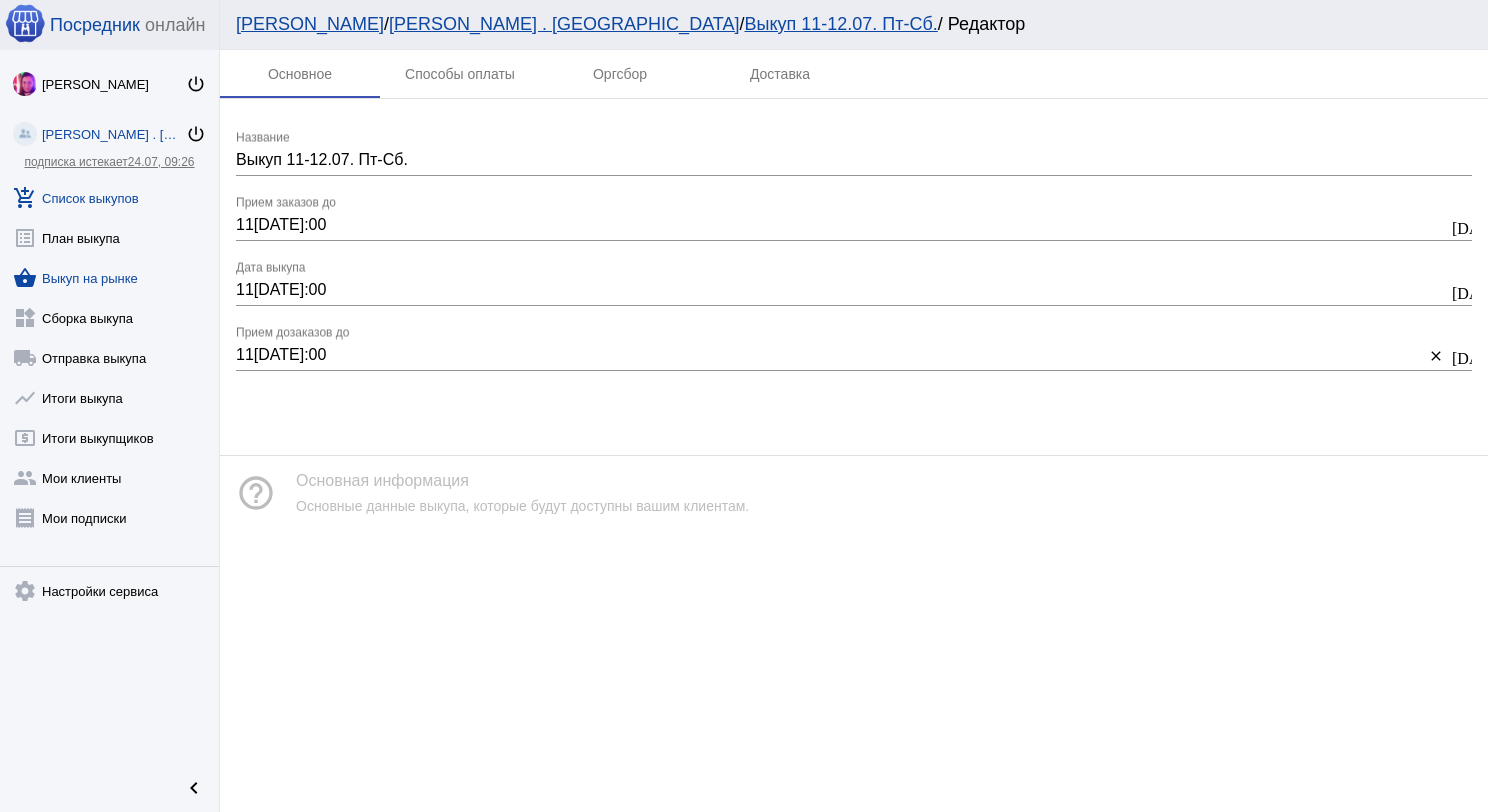 click on "shopping_basket  Выкуп на рынке" 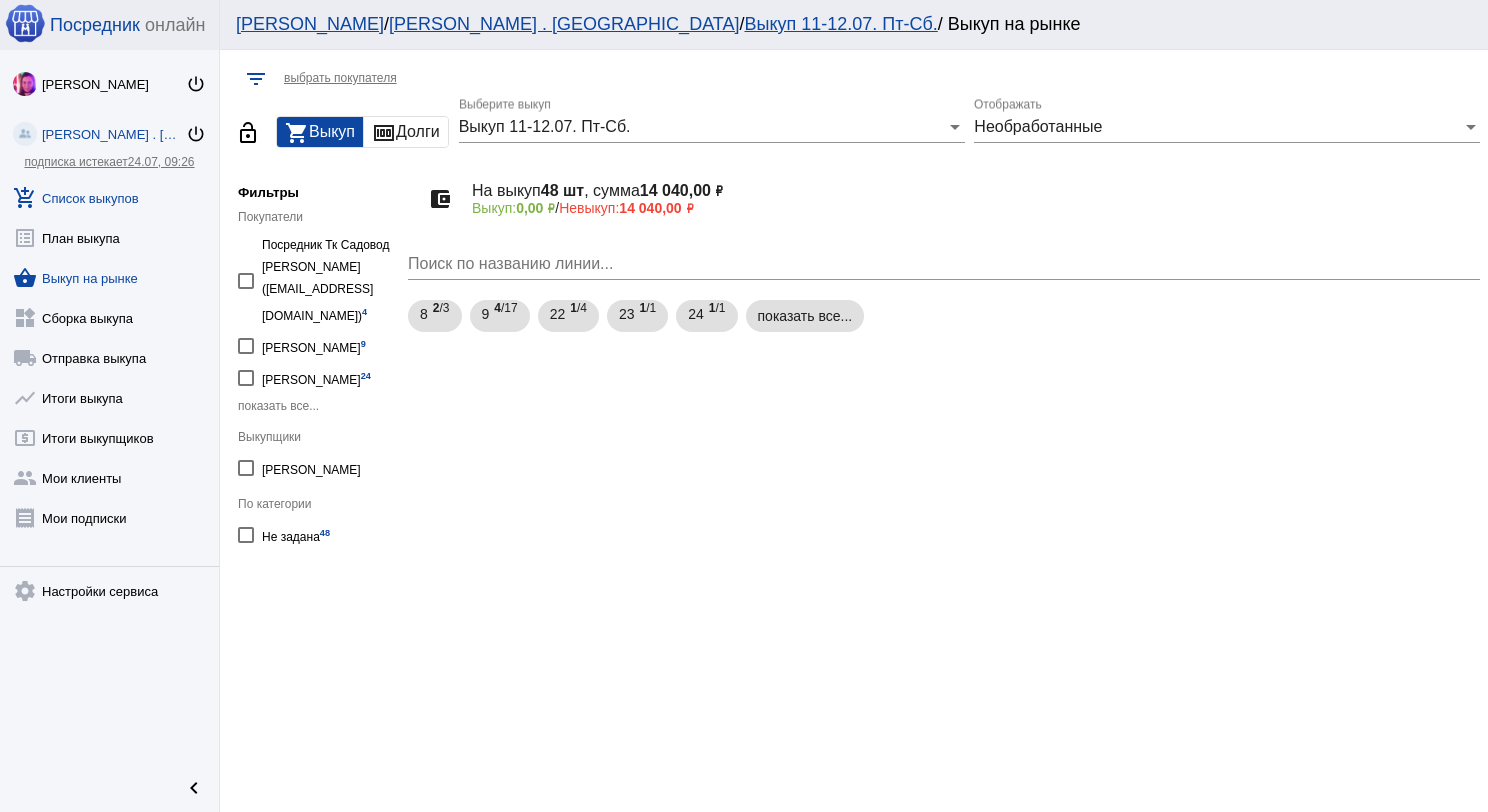 click on "add_shopping_cart  Список выкупов" 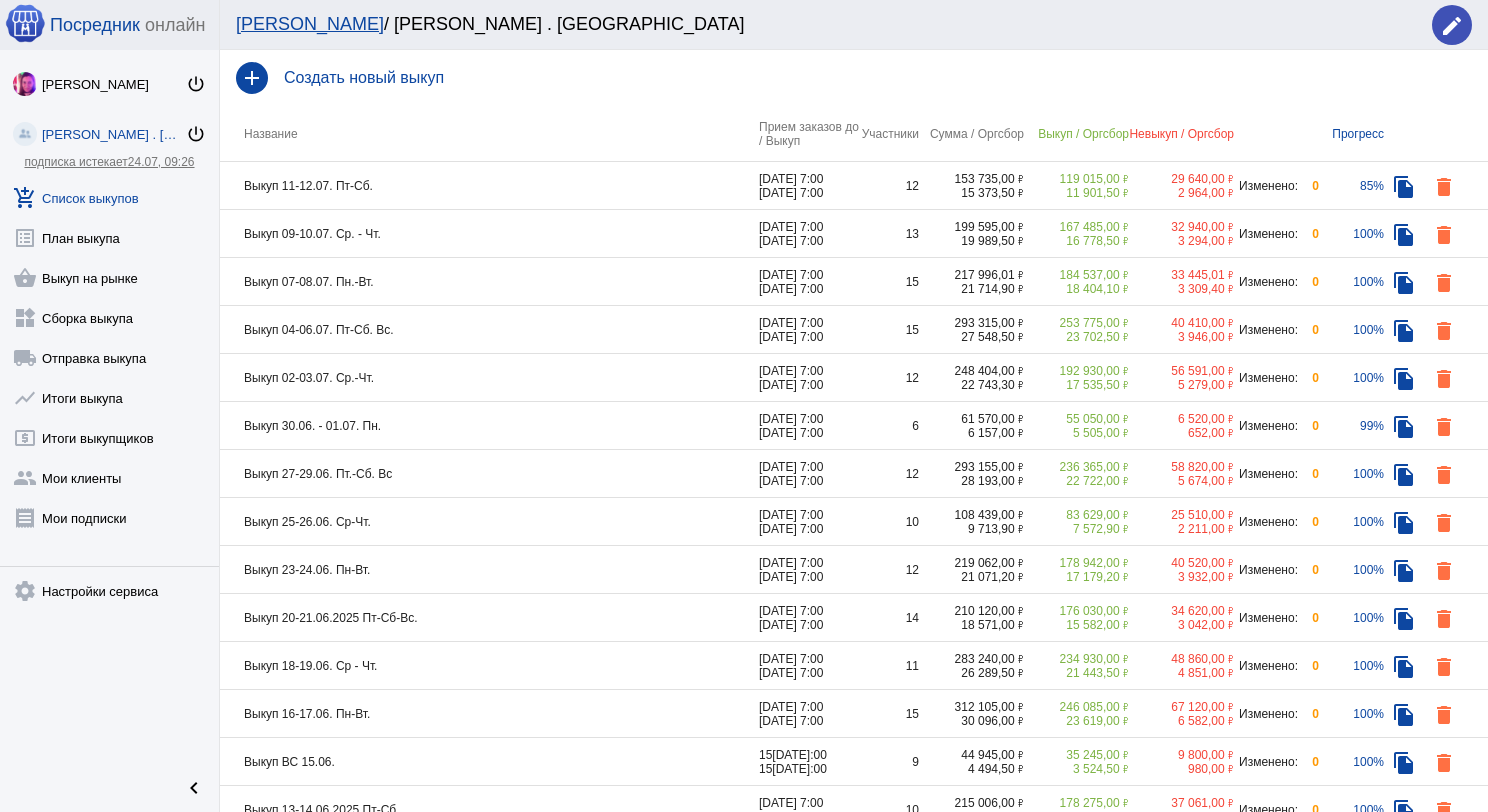 click on "Выкуп 07-08.07. Пн.-Вт." 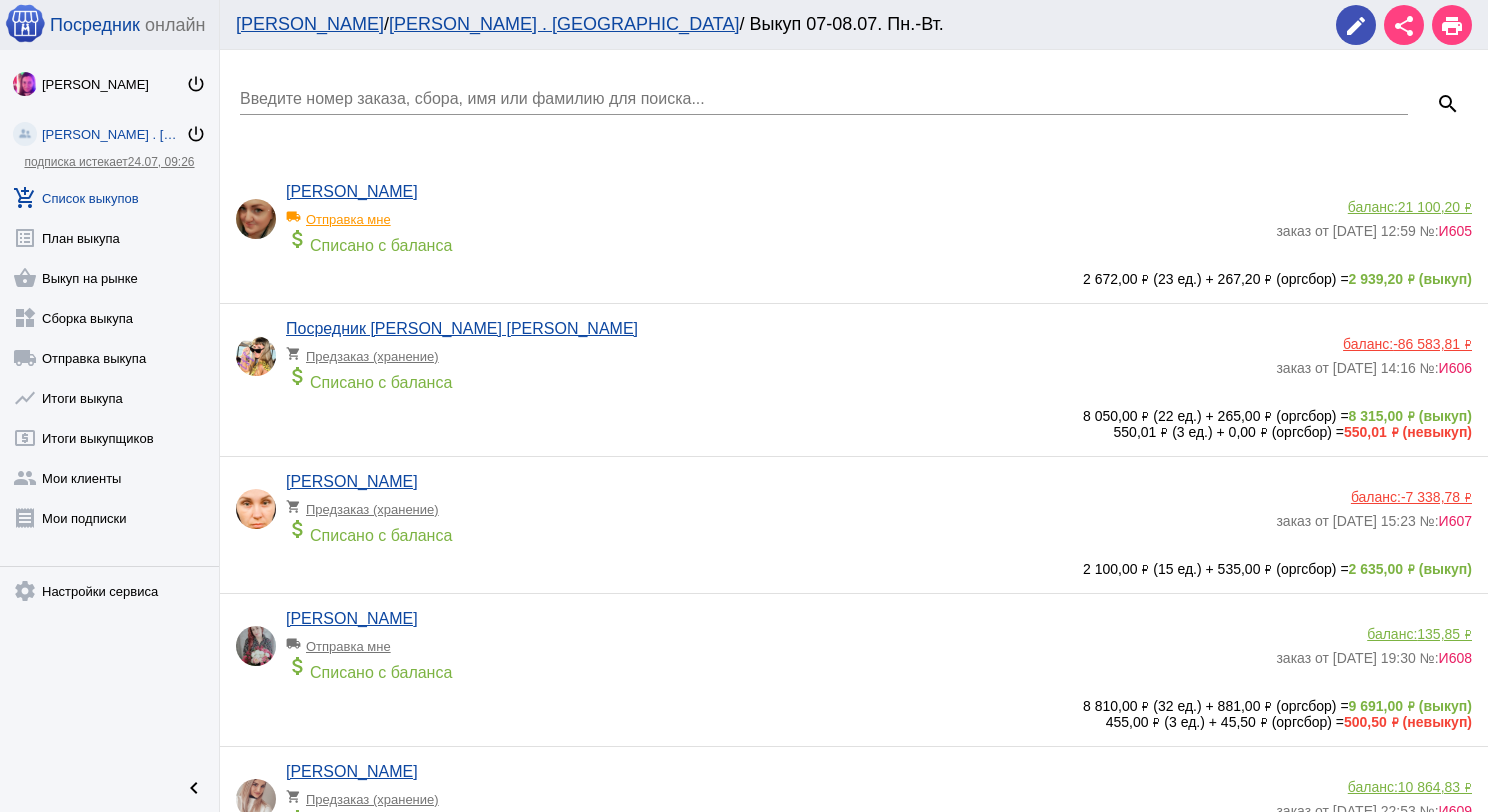 click on "add_shopping_cart  Список выкупов" 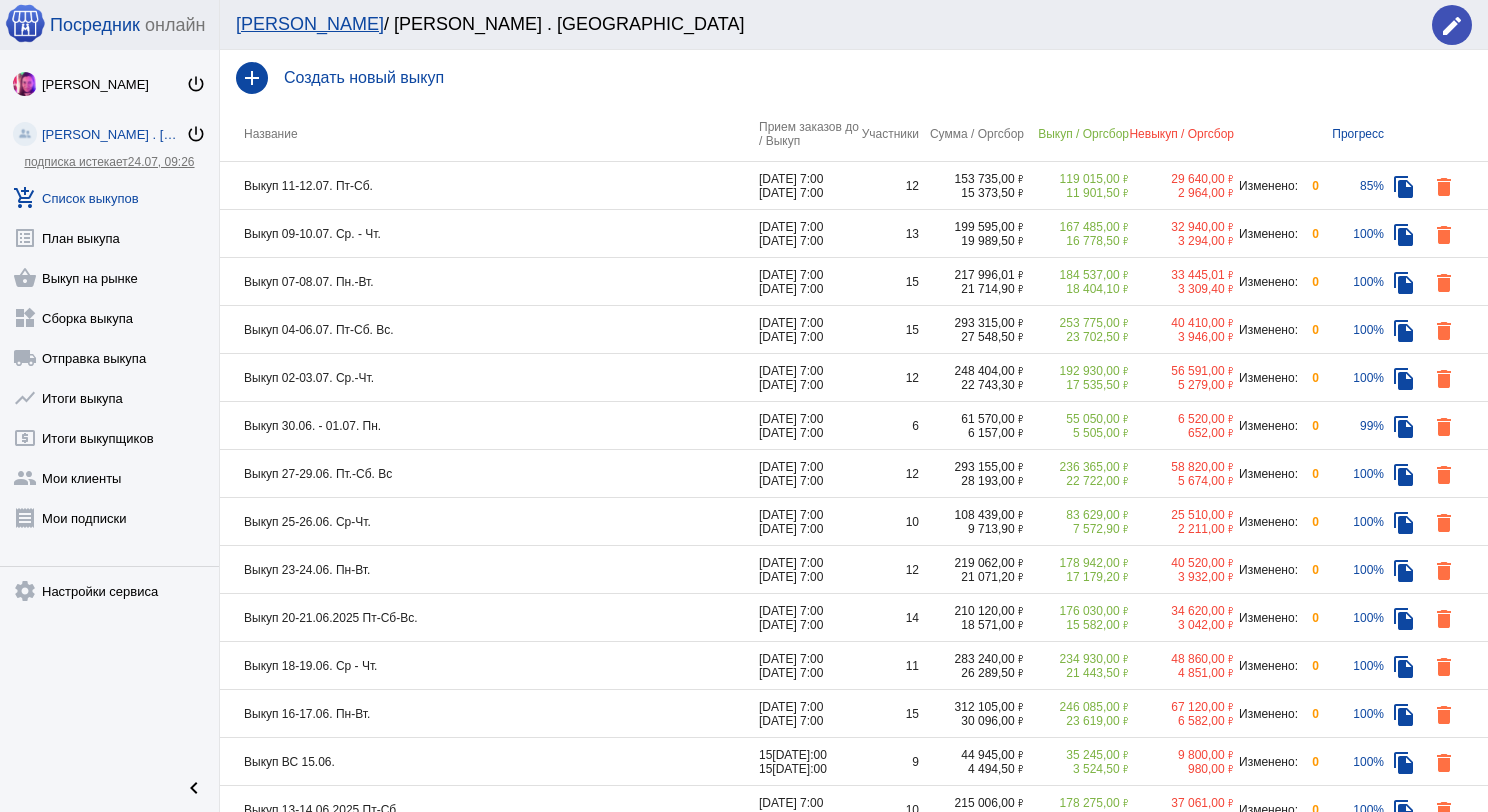 click on "Выкуп 09-10.07. Ср. - Чт." 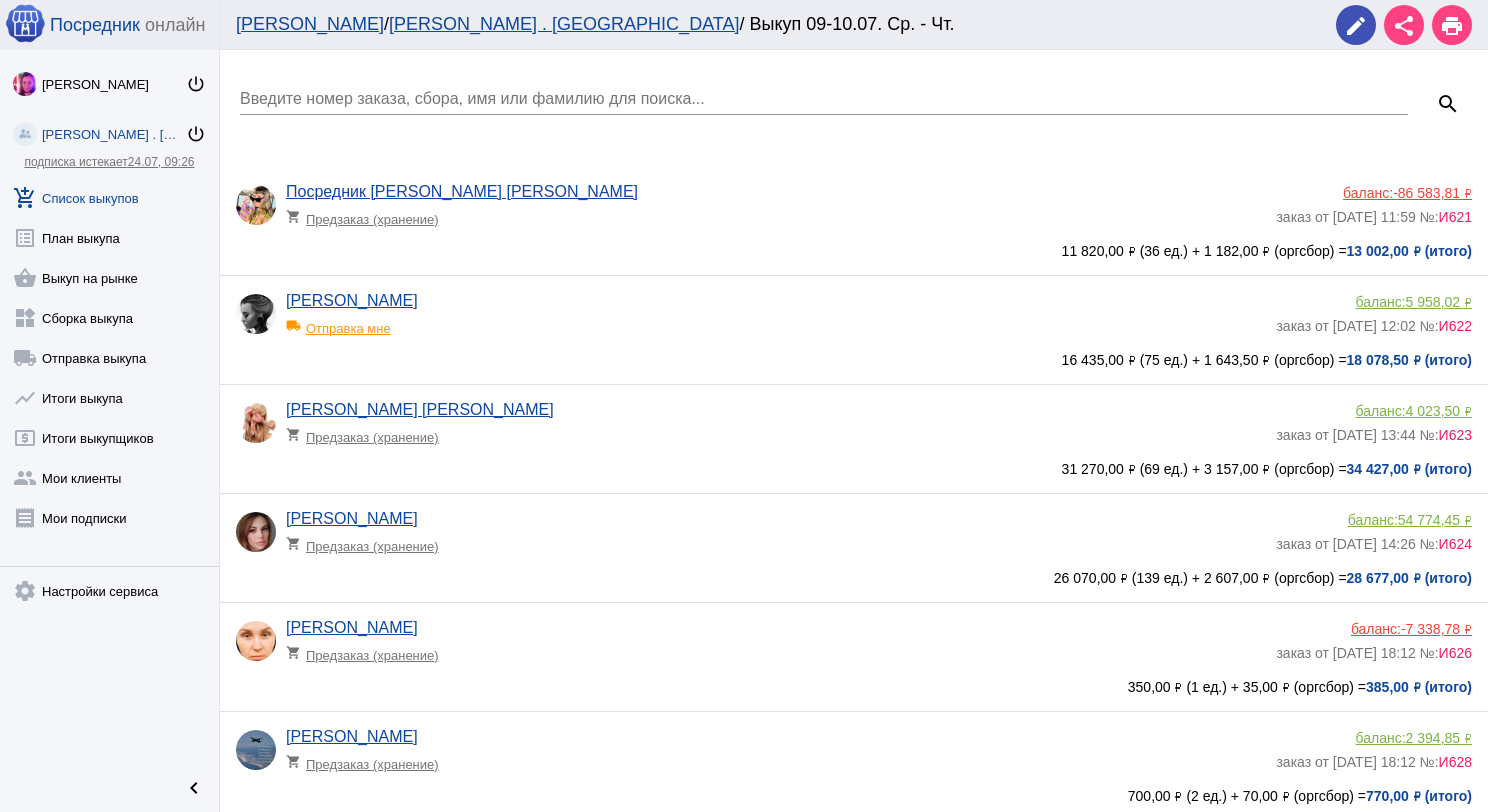 click on "Введите номер заказа, сбора, имя или фамилию для поиска..." 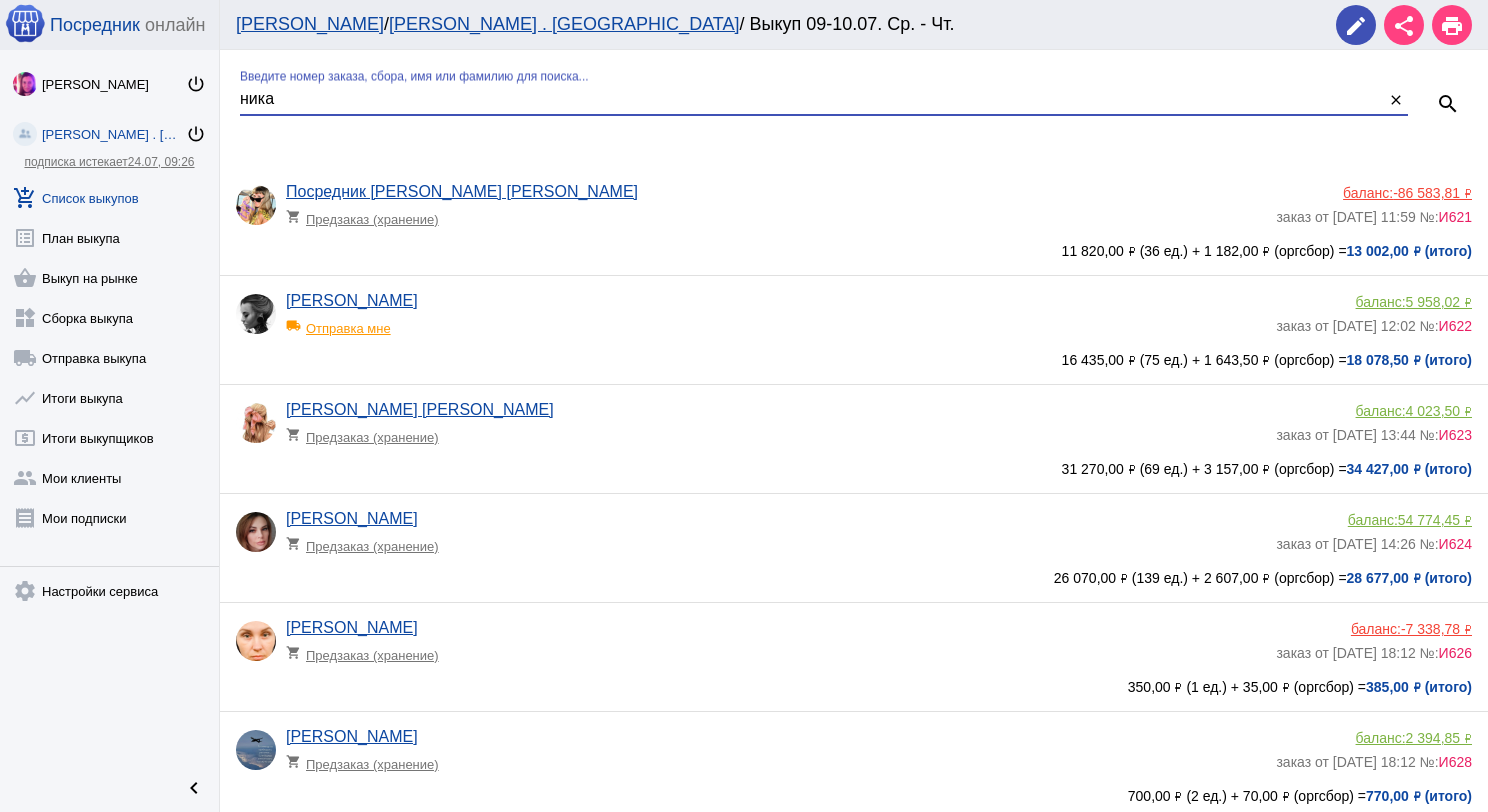 type on "ника" 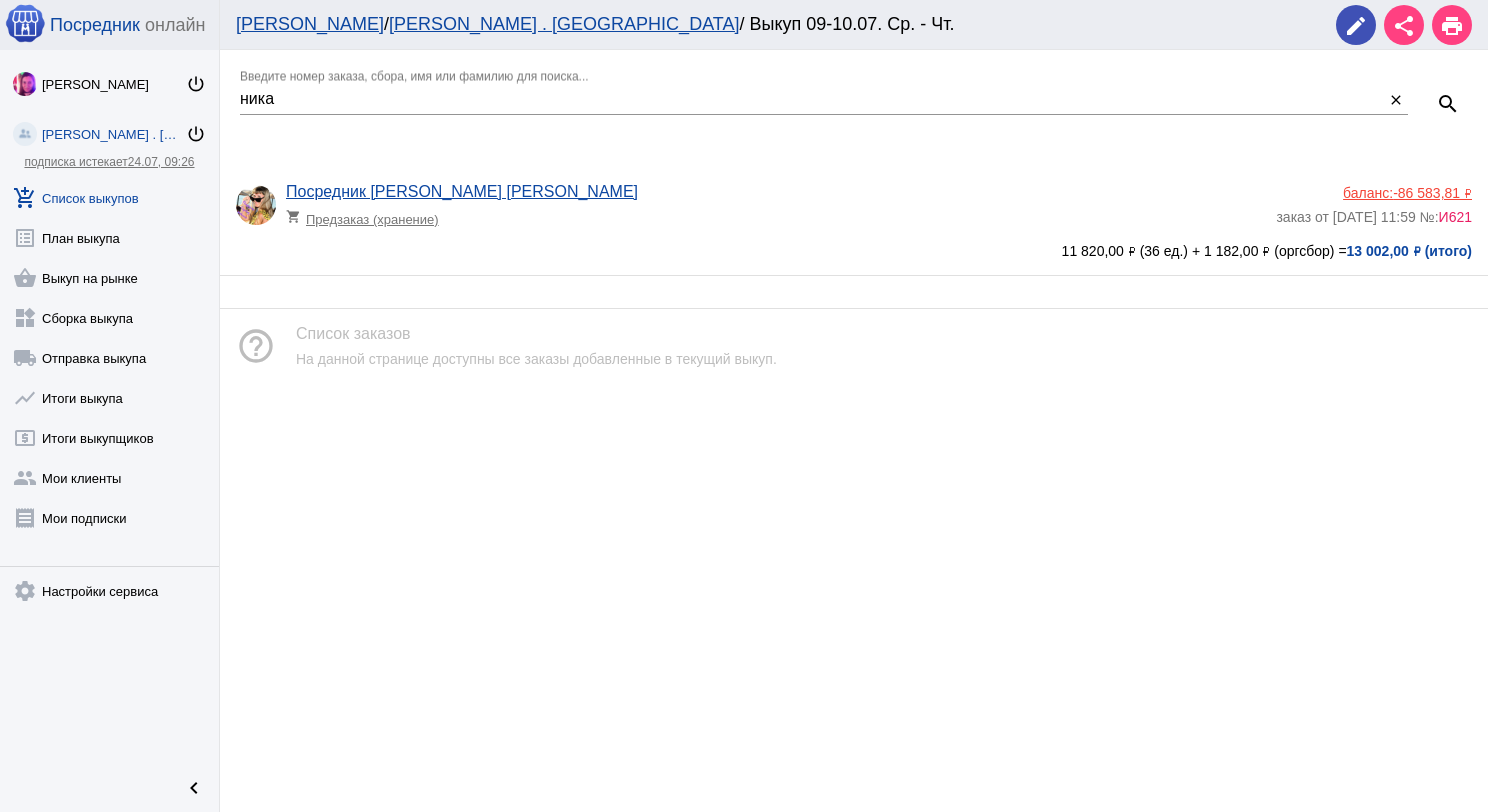 click on "shopping_cart  Предзаказ (хранение)" 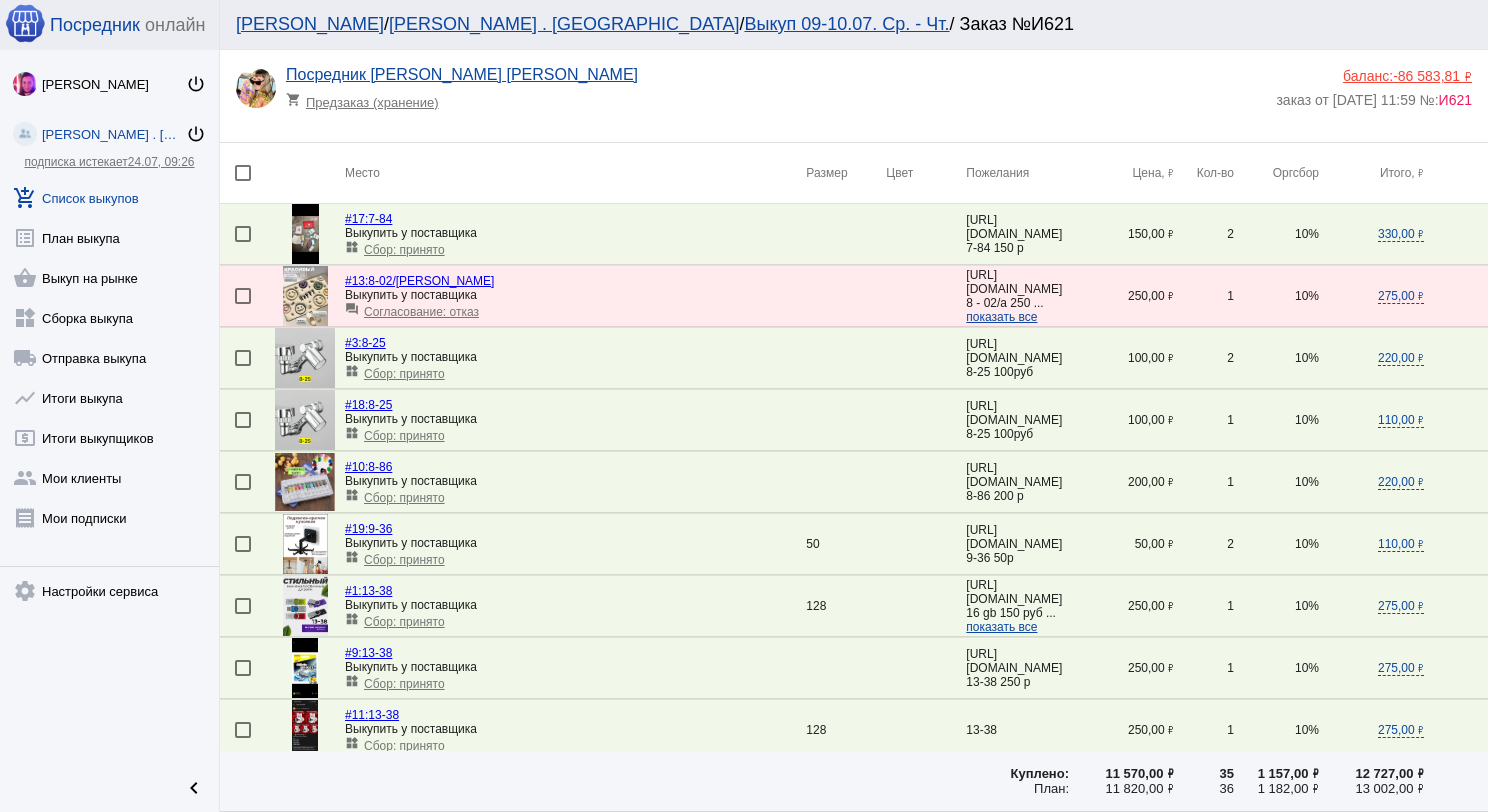 click 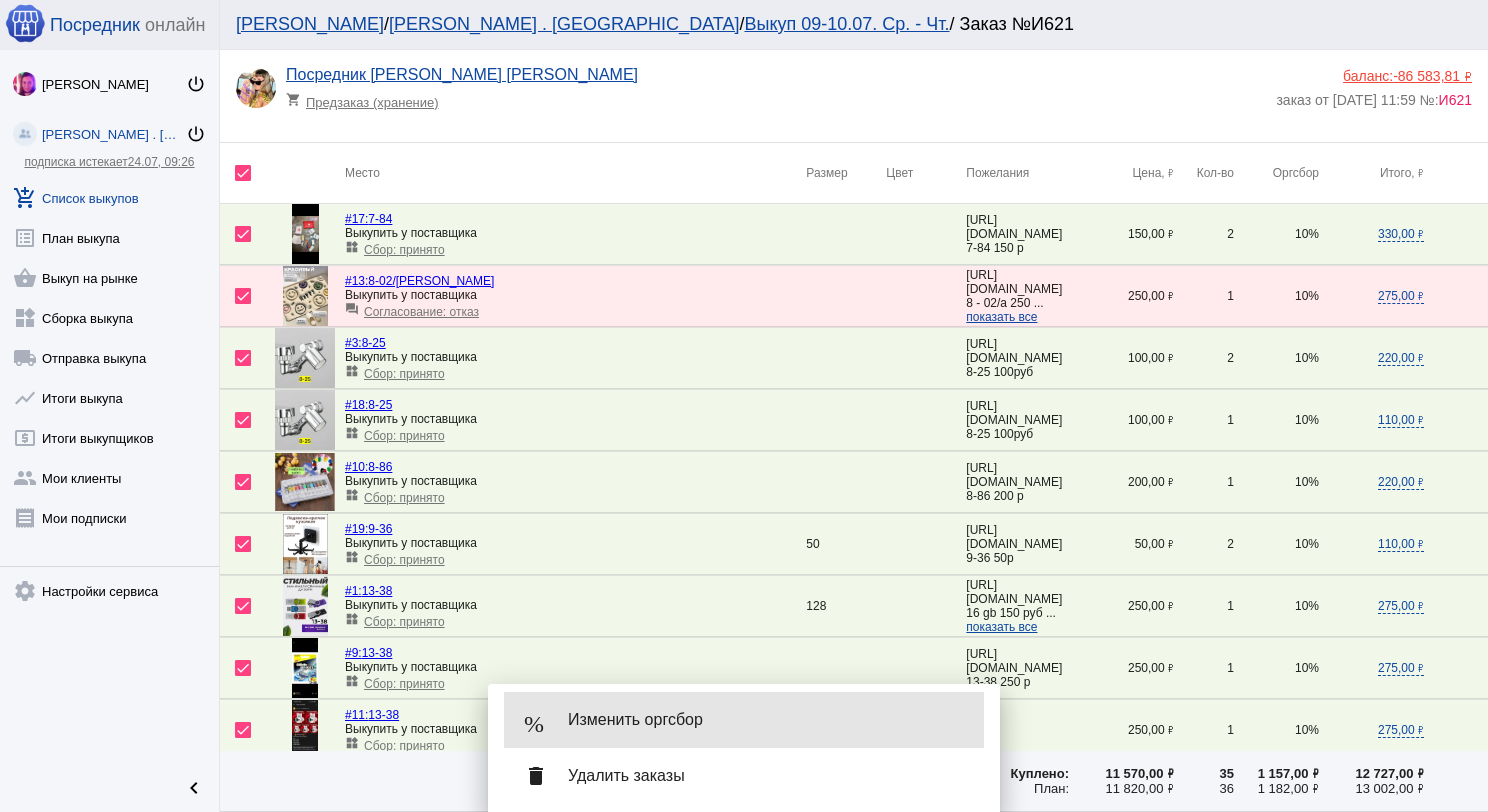 click on "Изменить оргсбор" at bounding box center [768, 720] 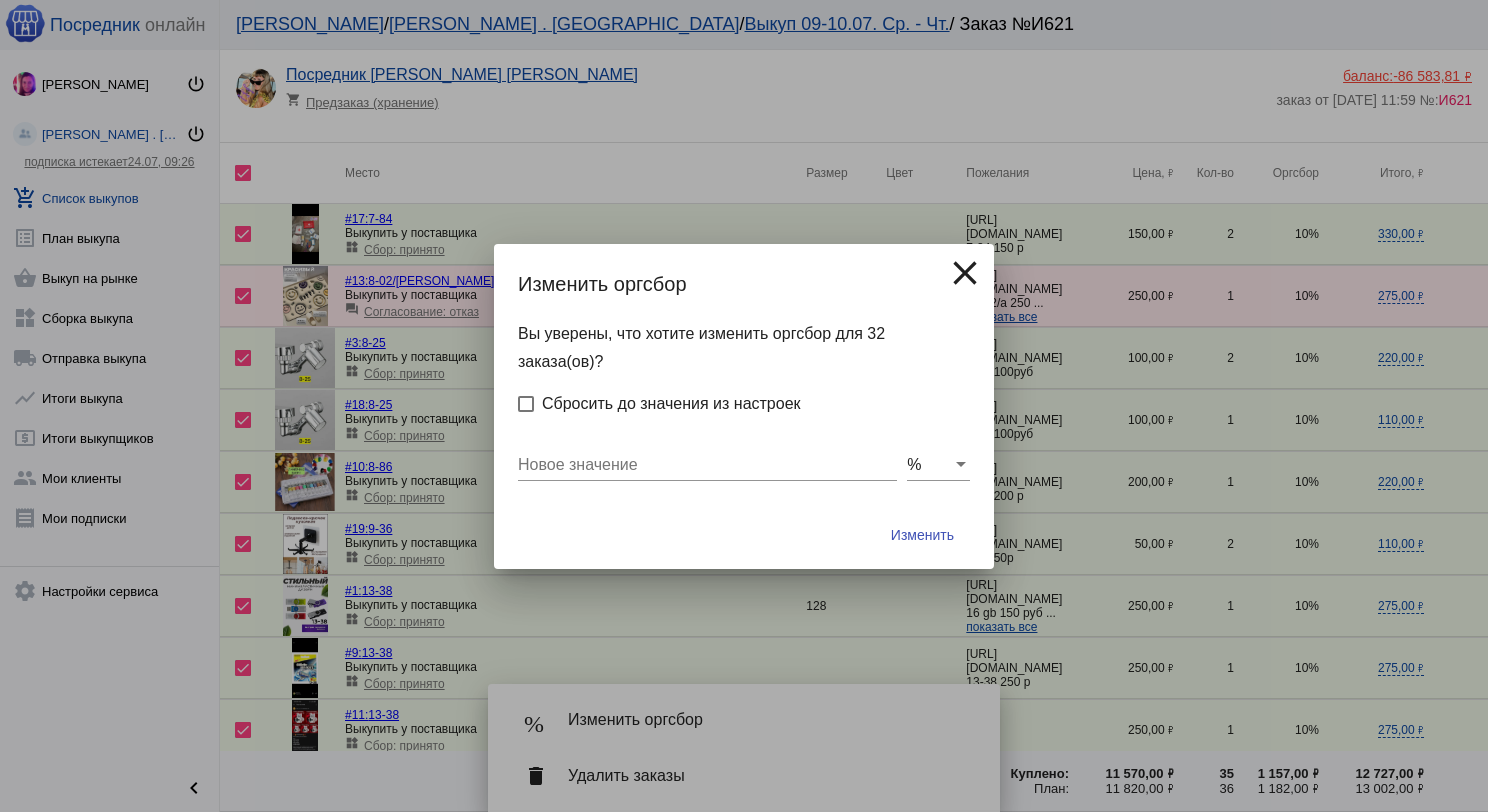 click on "Новое значение" at bounding box center (707, 465) 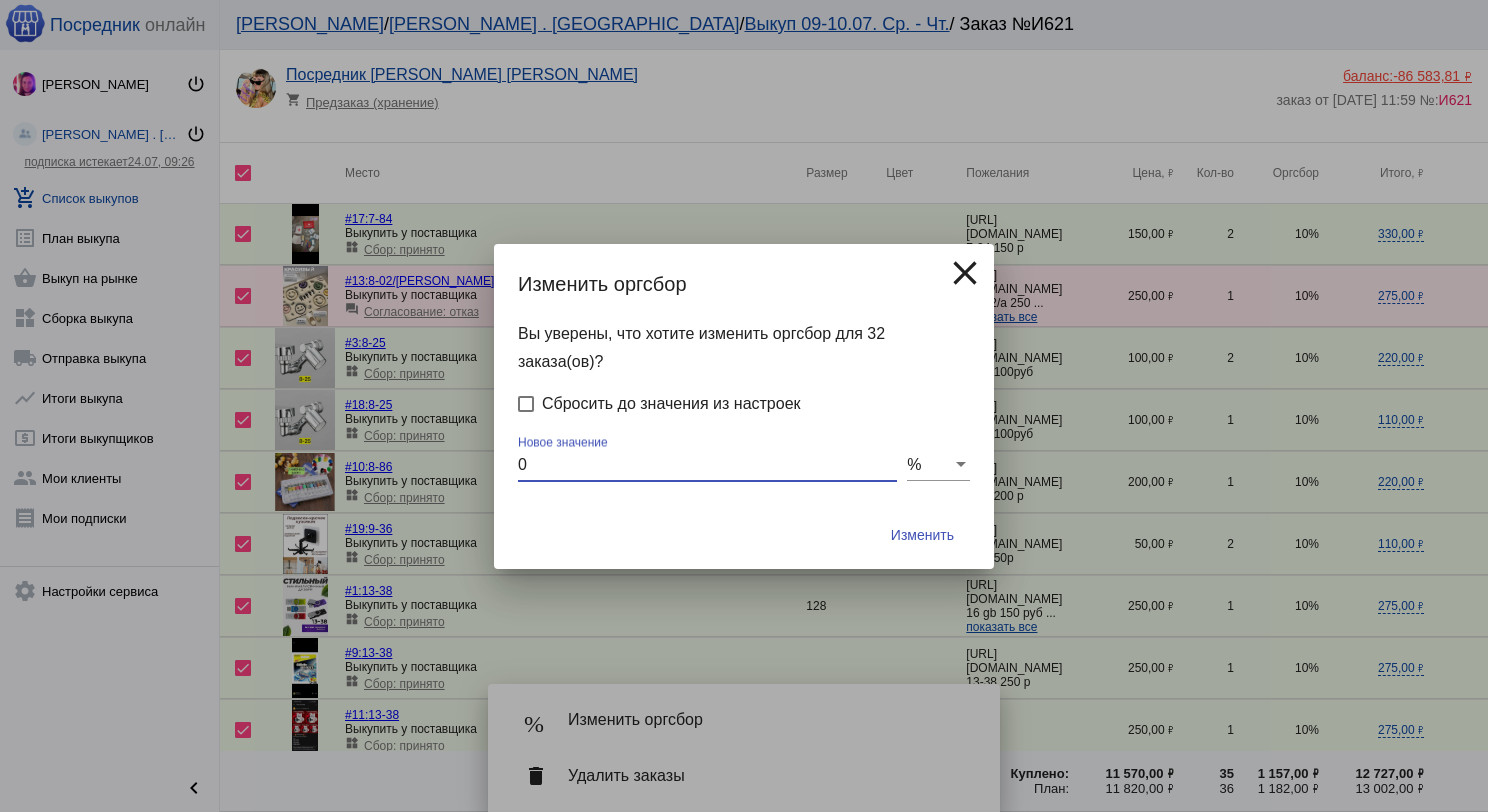 type on "0" 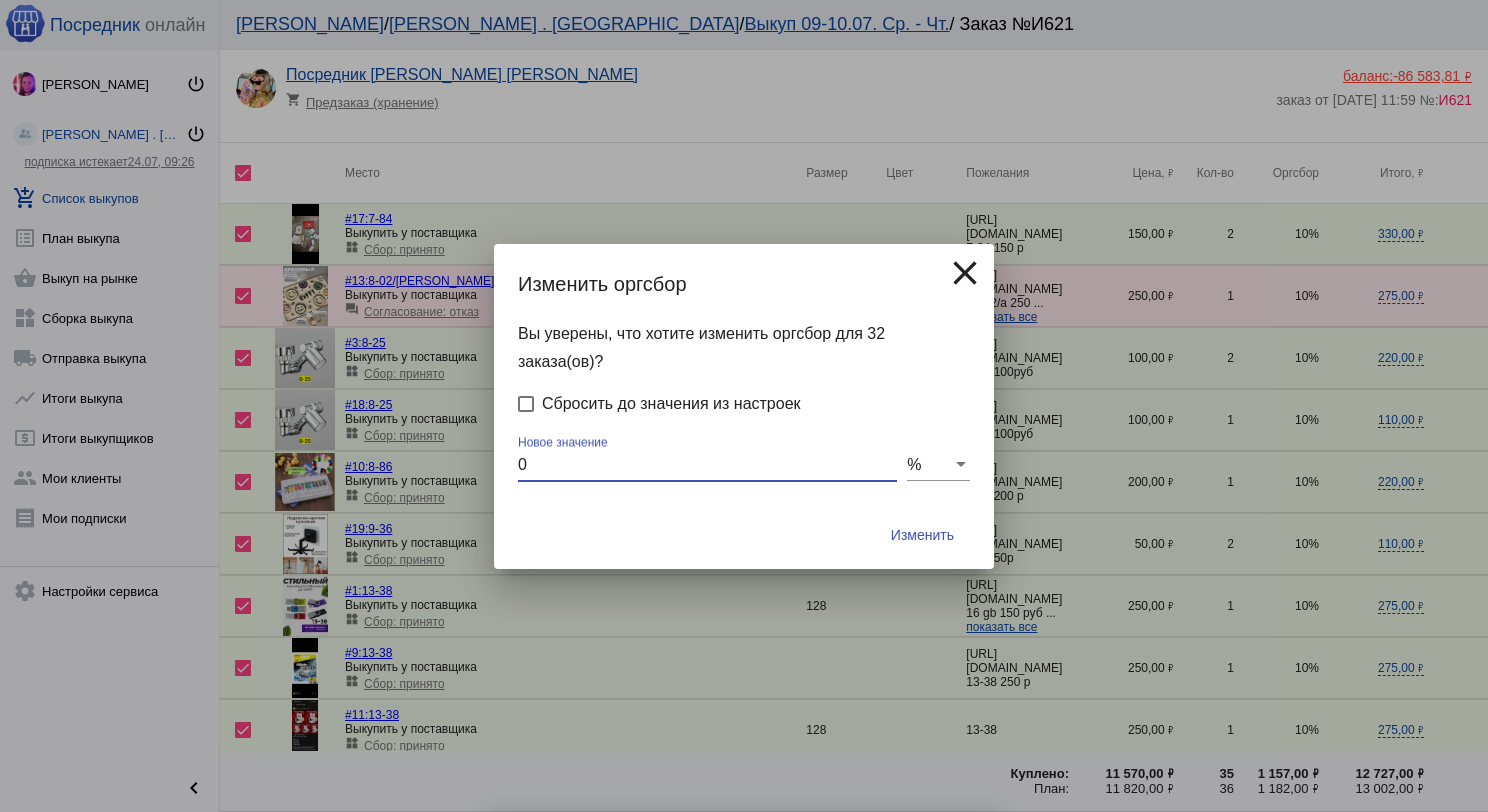 checkbox on "false" 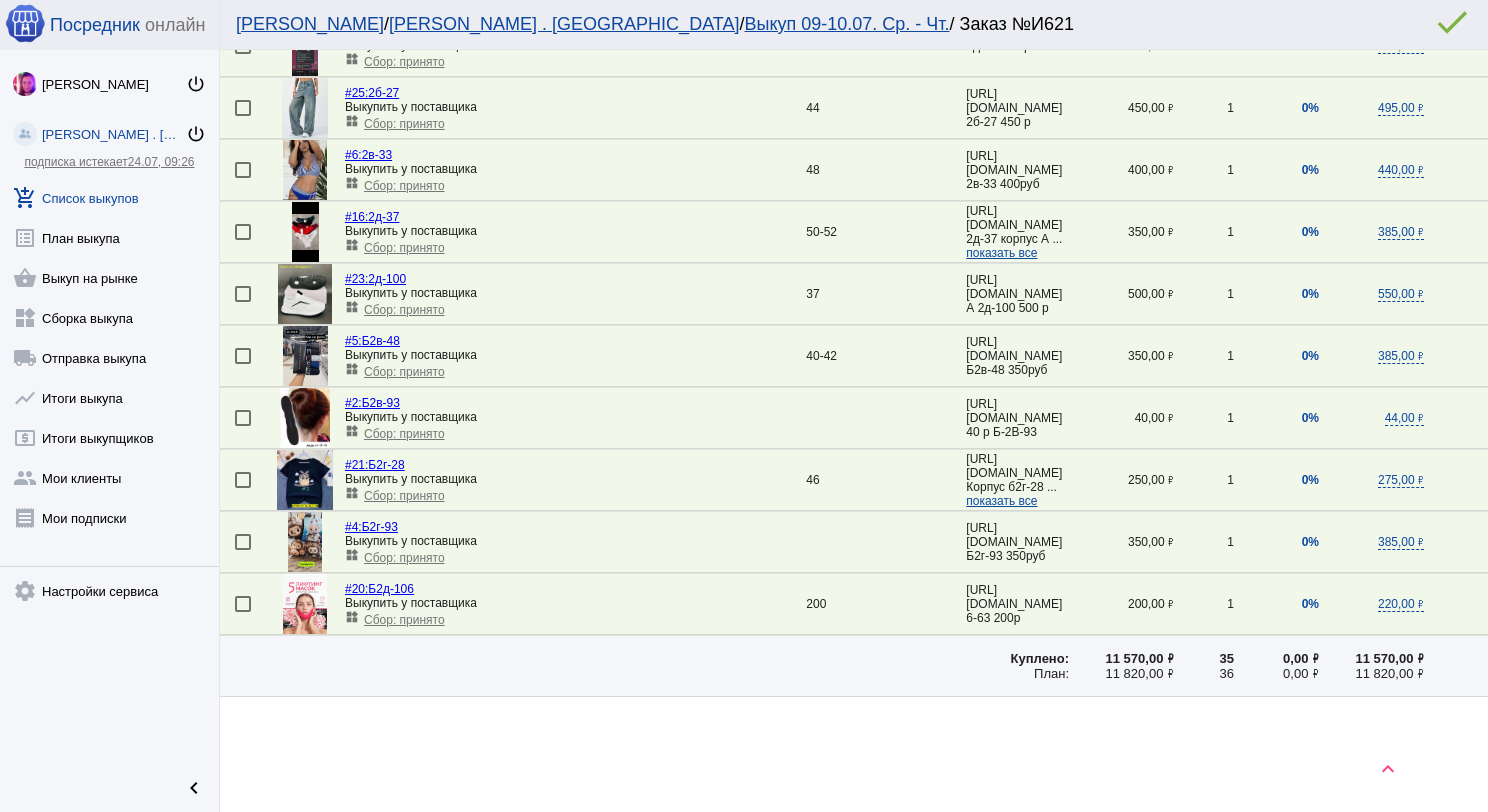 scroll, scrollTop: 1596, scrollLeft: 0, axis: vertical 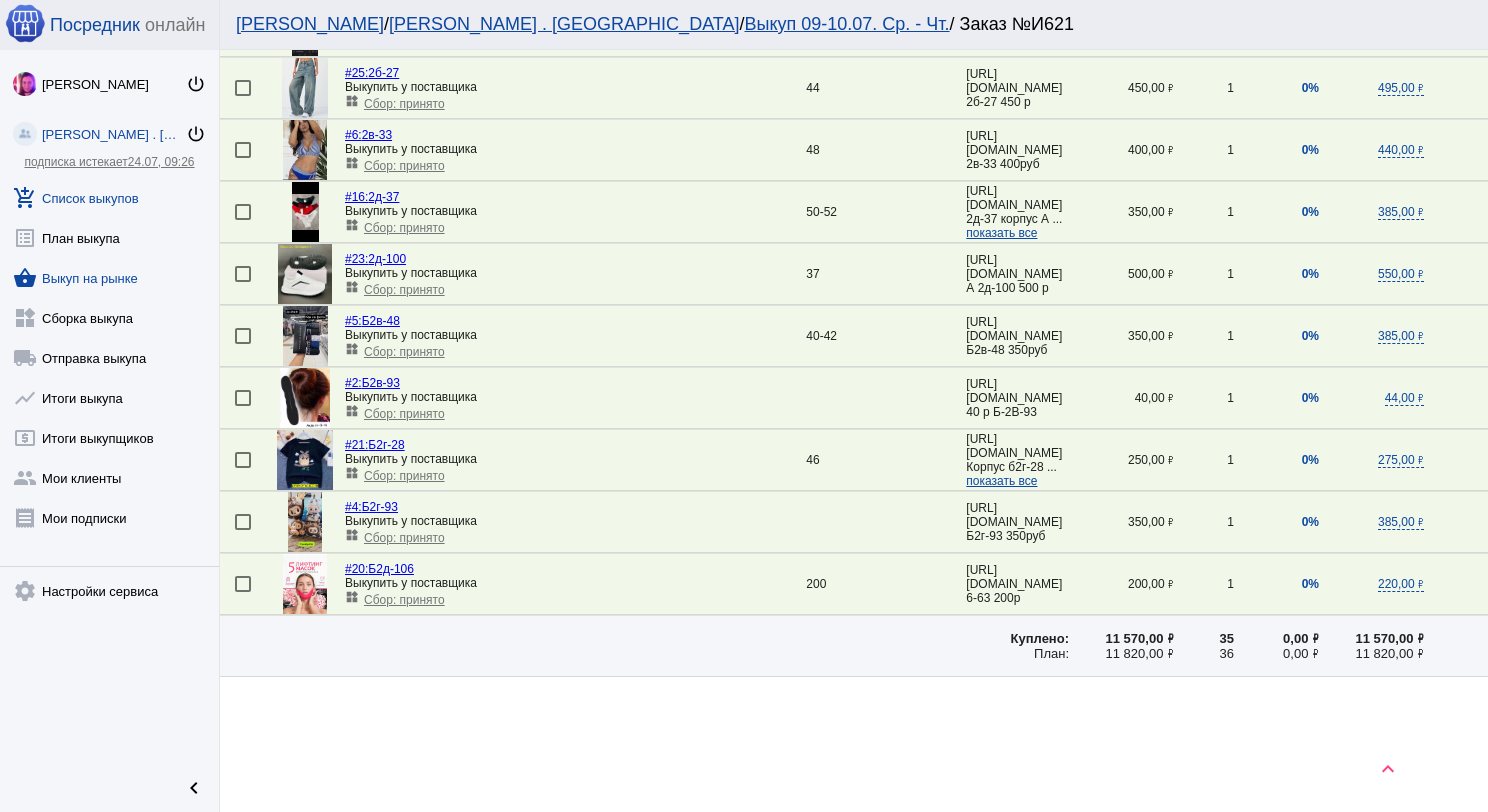 click on "shopping_basket  Выкуп на рынке" 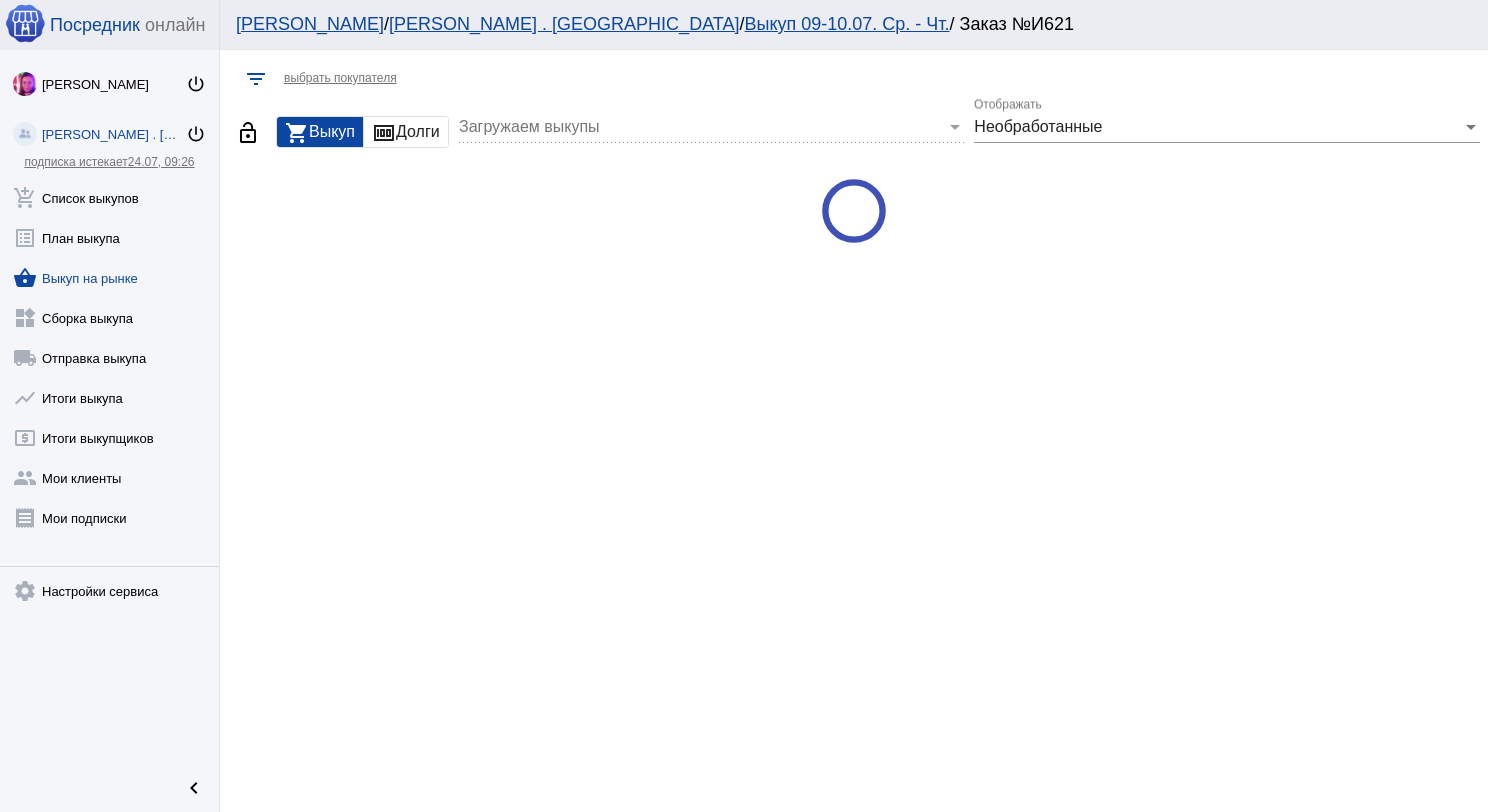 scroll, scrollTop: 0, scrollLeft: 0, axis: both 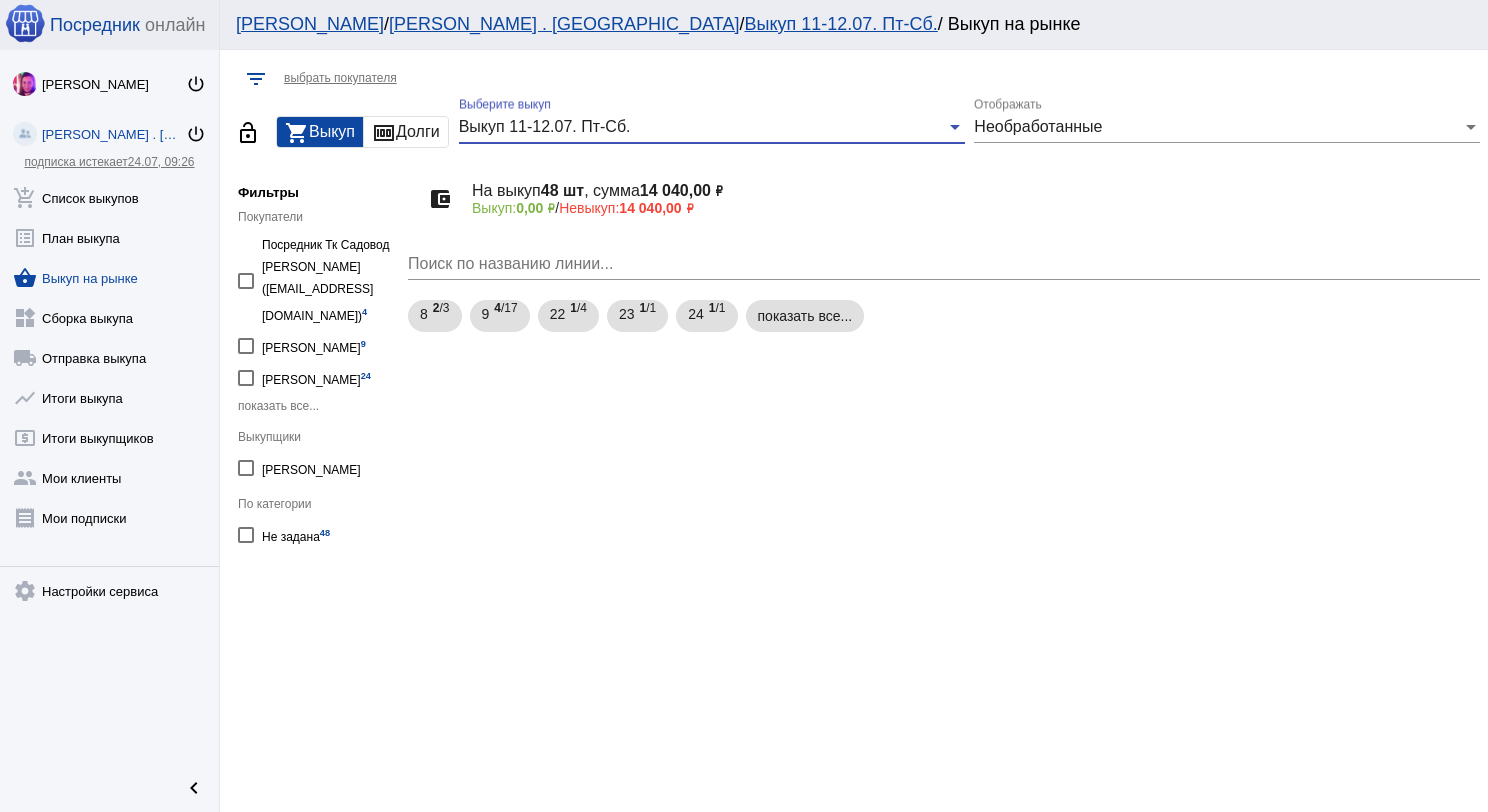 click on "Выкуп 11-12.07. Пт-Сб." at bounding box center [703, 127] 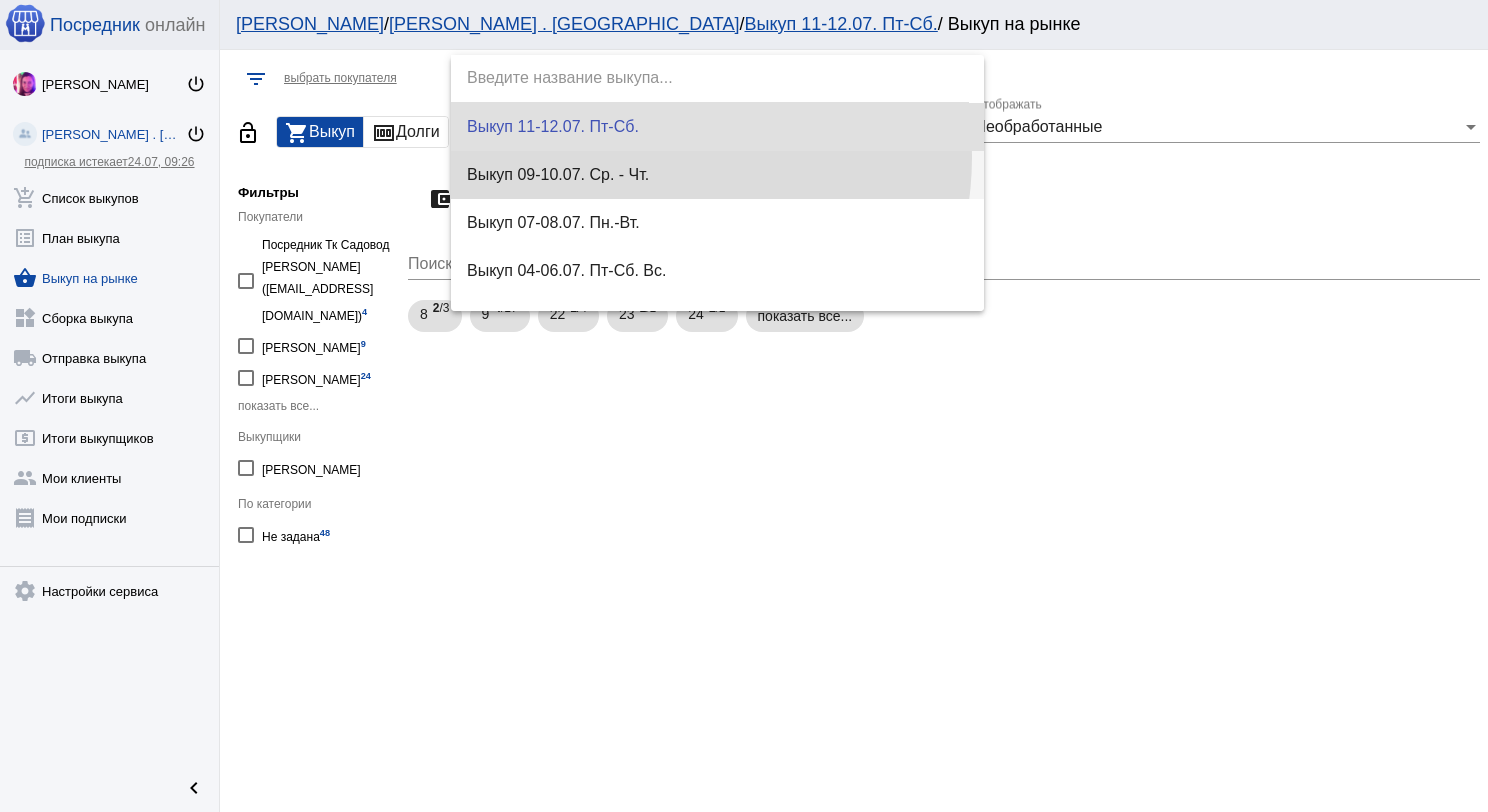 click on "Выкуп 09-10.07. Ср. - Чт." at bounding box center [718, 175] 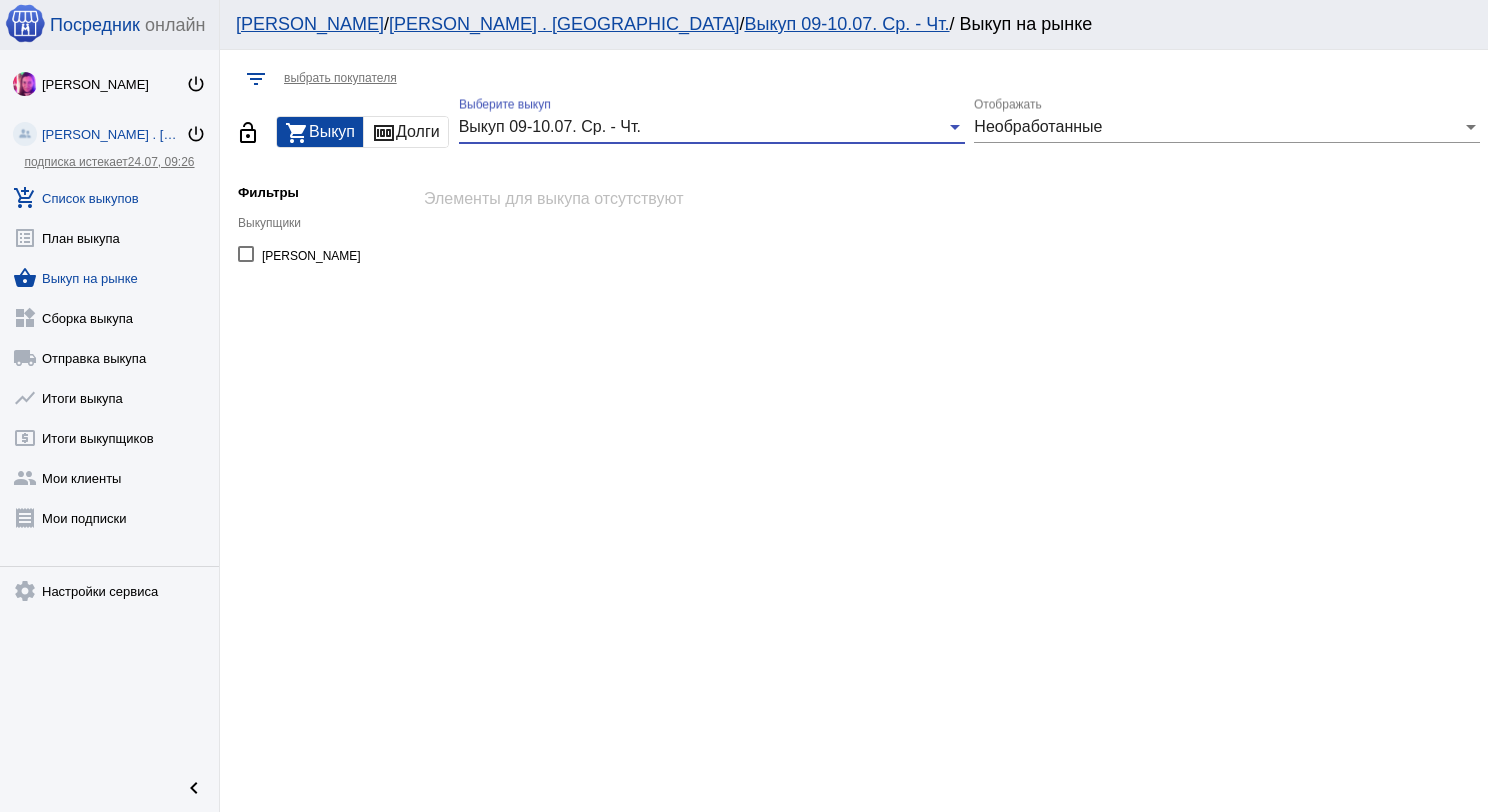 click on "add_shopping_cart  Список выкупов" 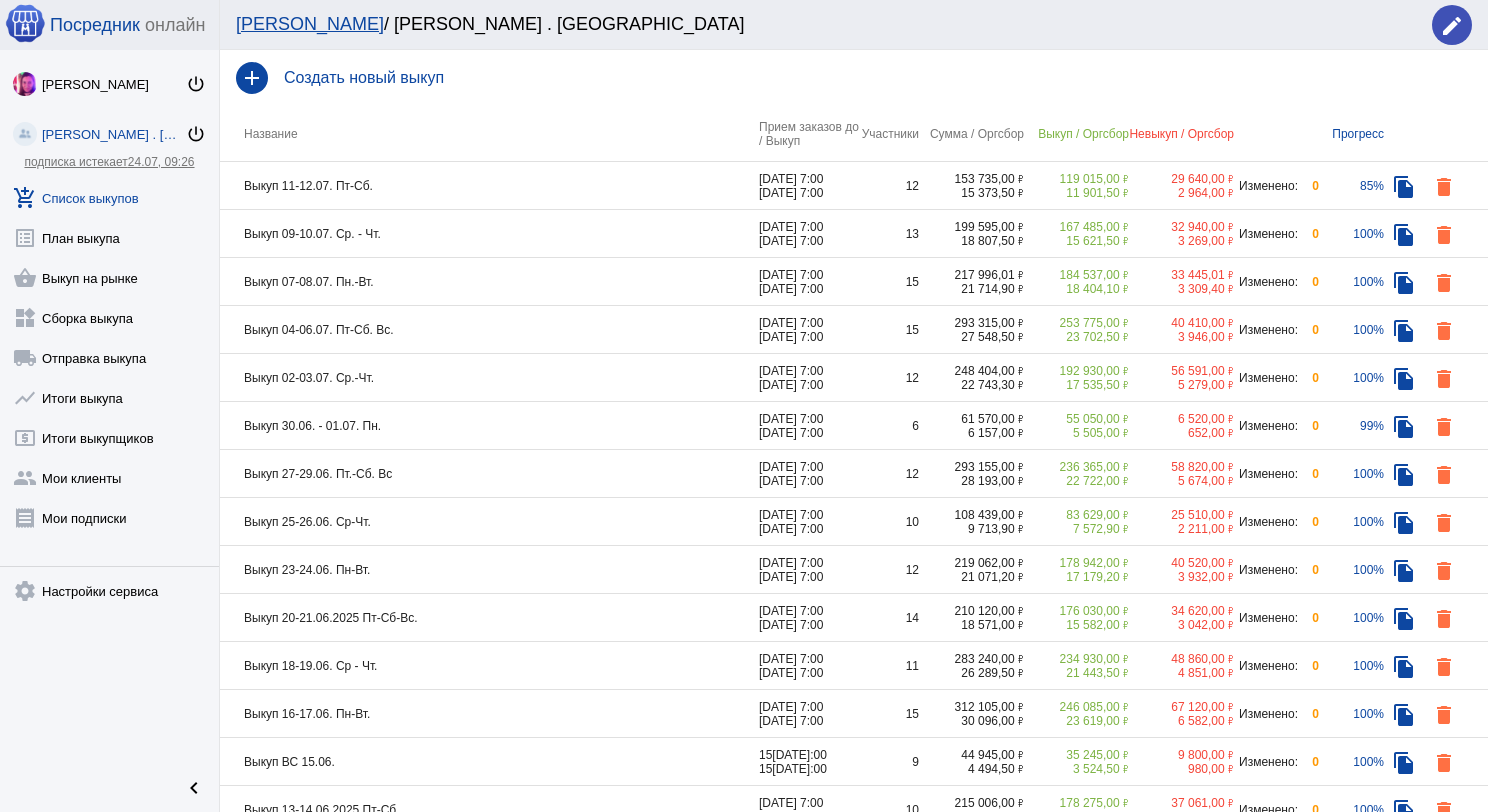 click on "Выкуп 09-10.07. Ср. - Чт." 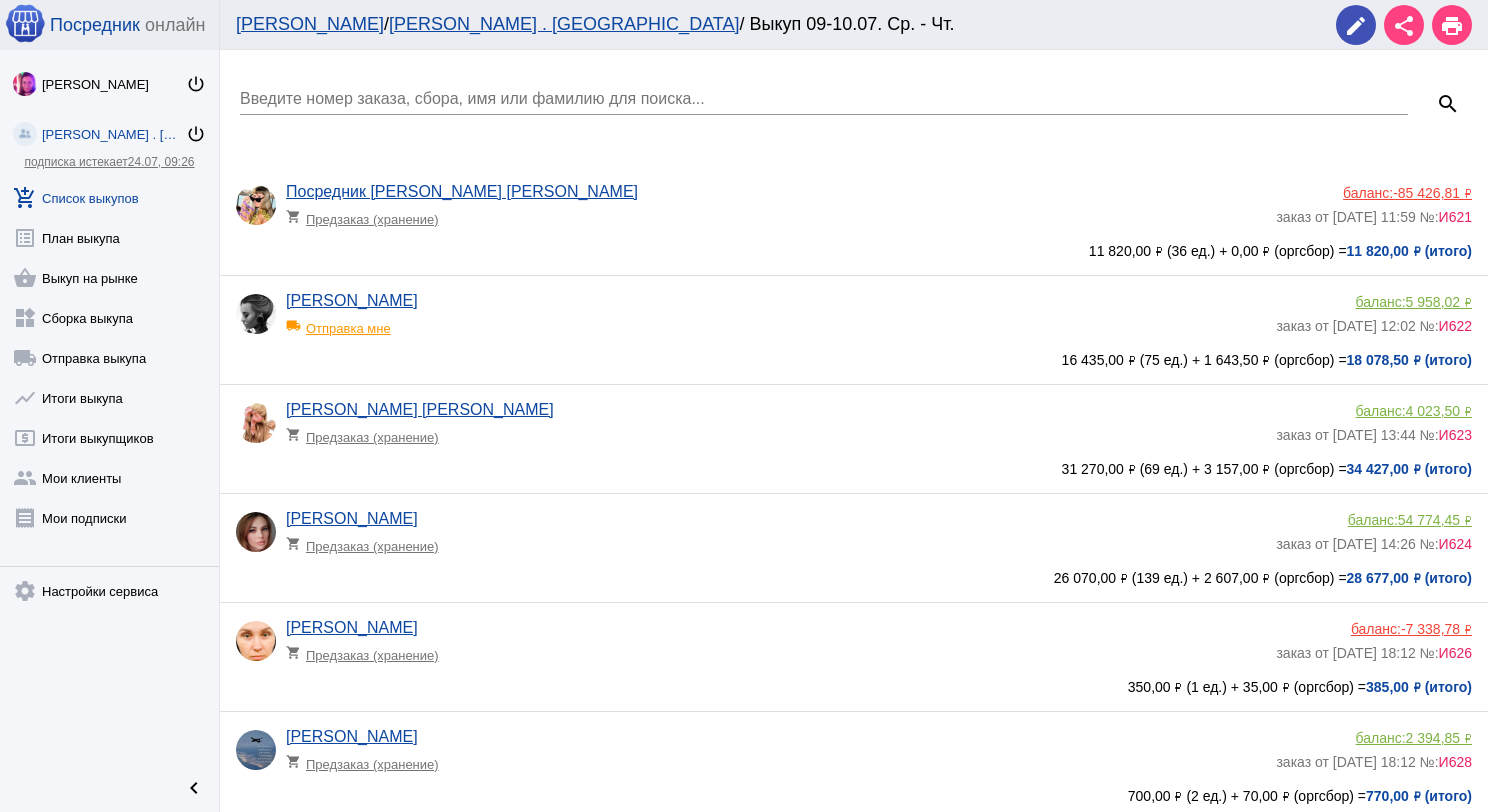 click on "shopping_cart  Предзаказ (хранение)" 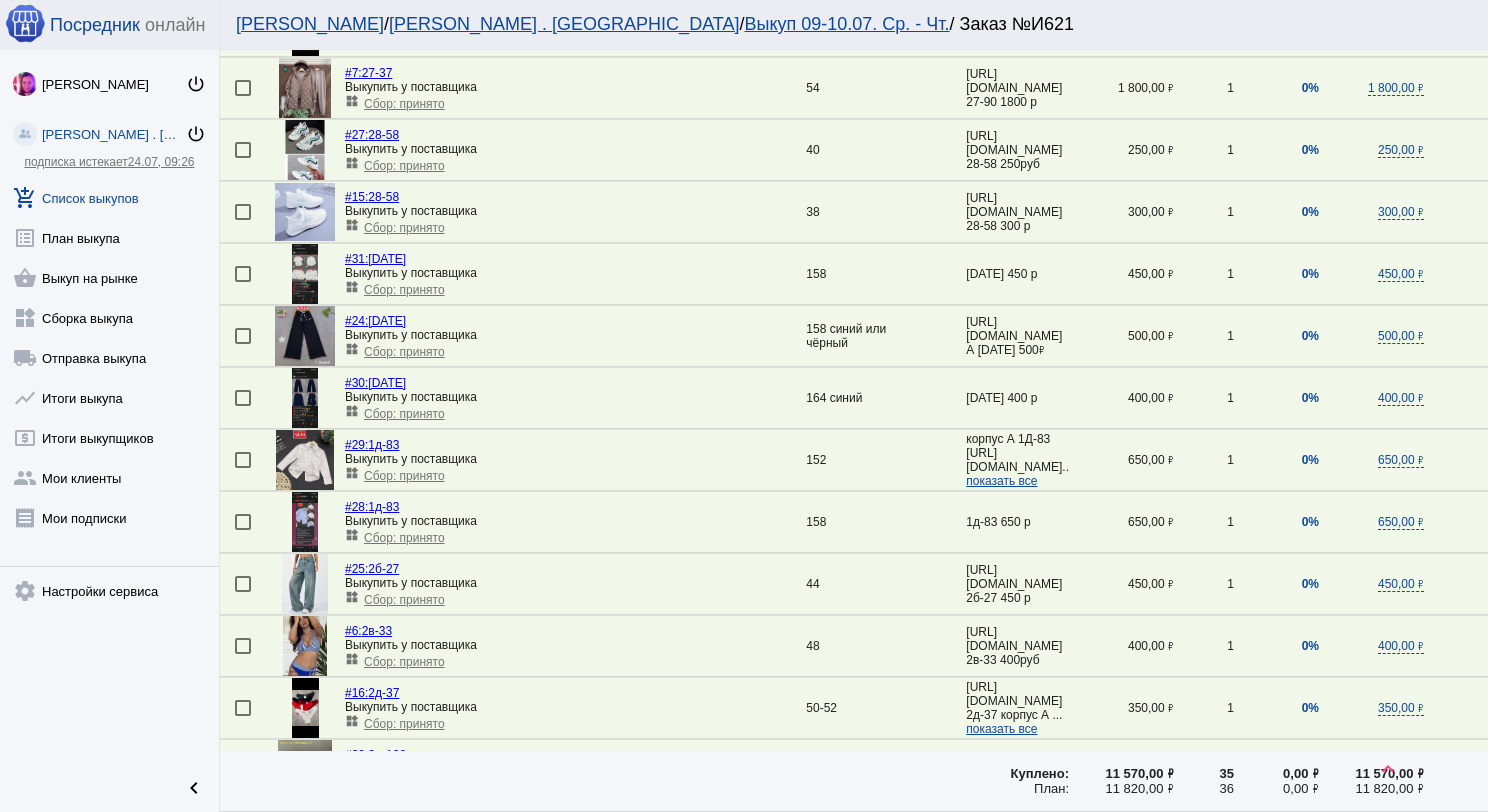 scroll, scrollTop: 1596, scrollLeft: 0, axis: vertical 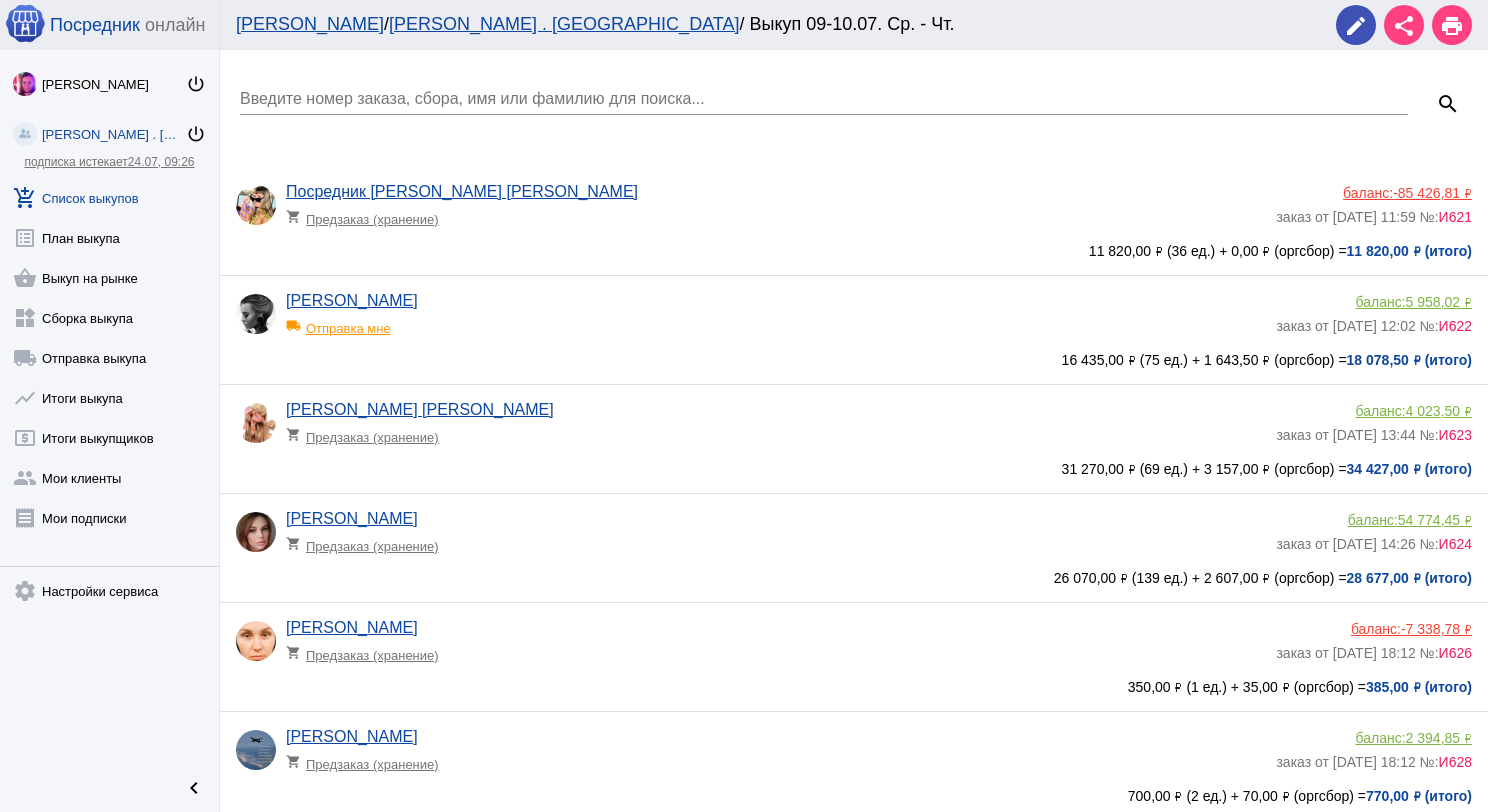 click on "[PERSON_NAME] local_shipping  Отправка мне" 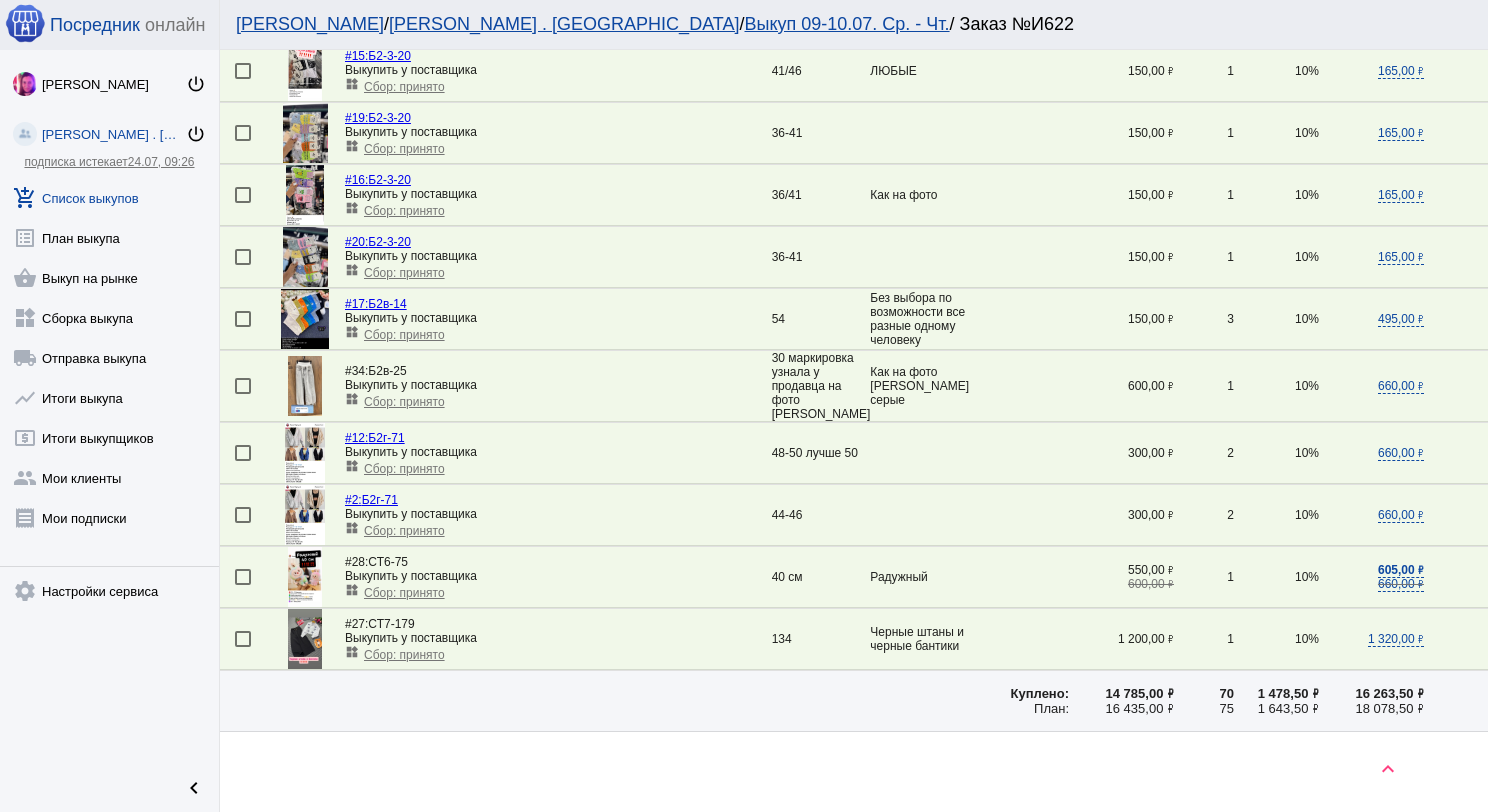 scroll, scrollTop: 2464, scrollLeft: 0, axis: vertical 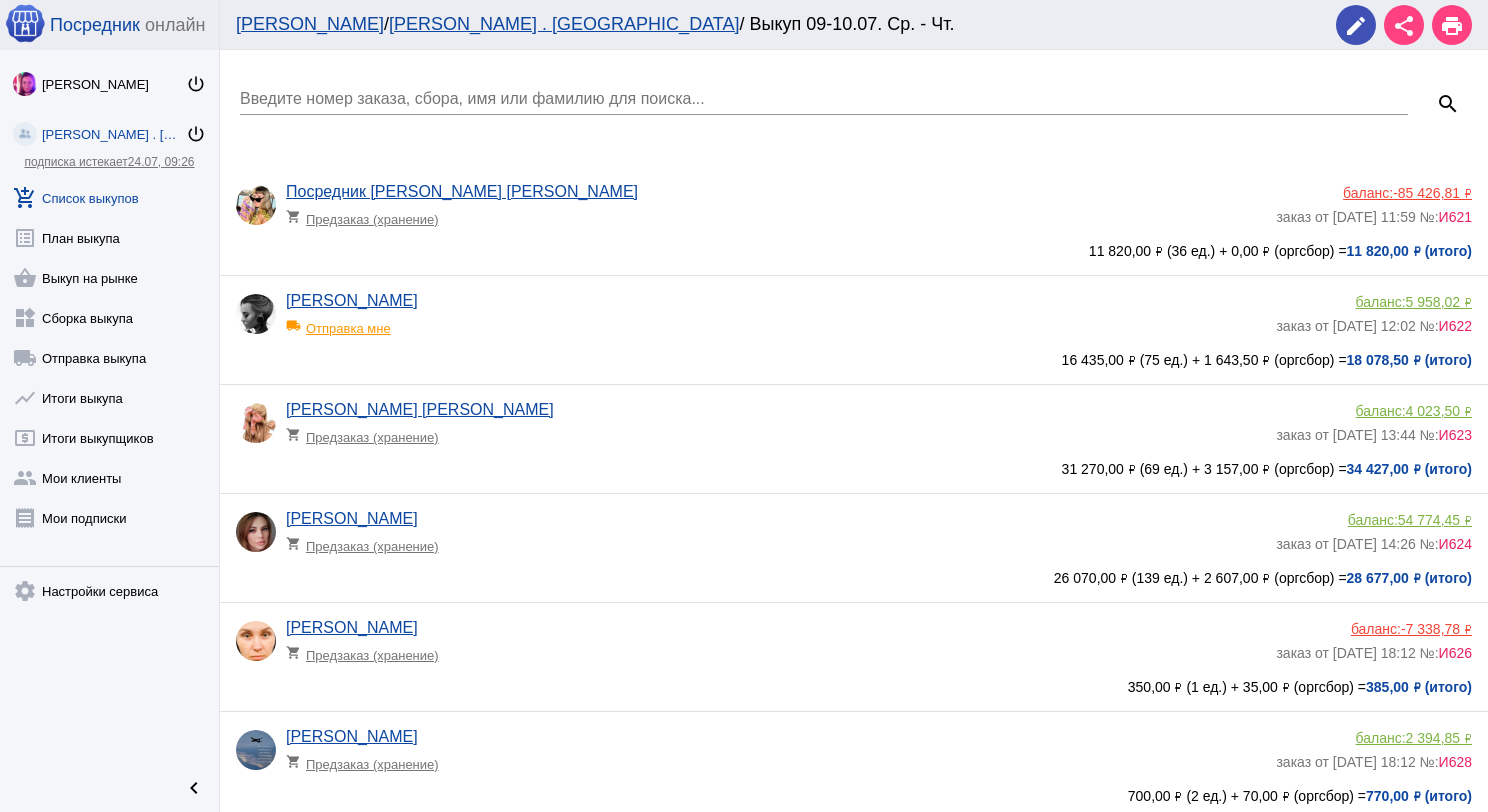 click on "shopping_cart  Предзаказ (хранение)" 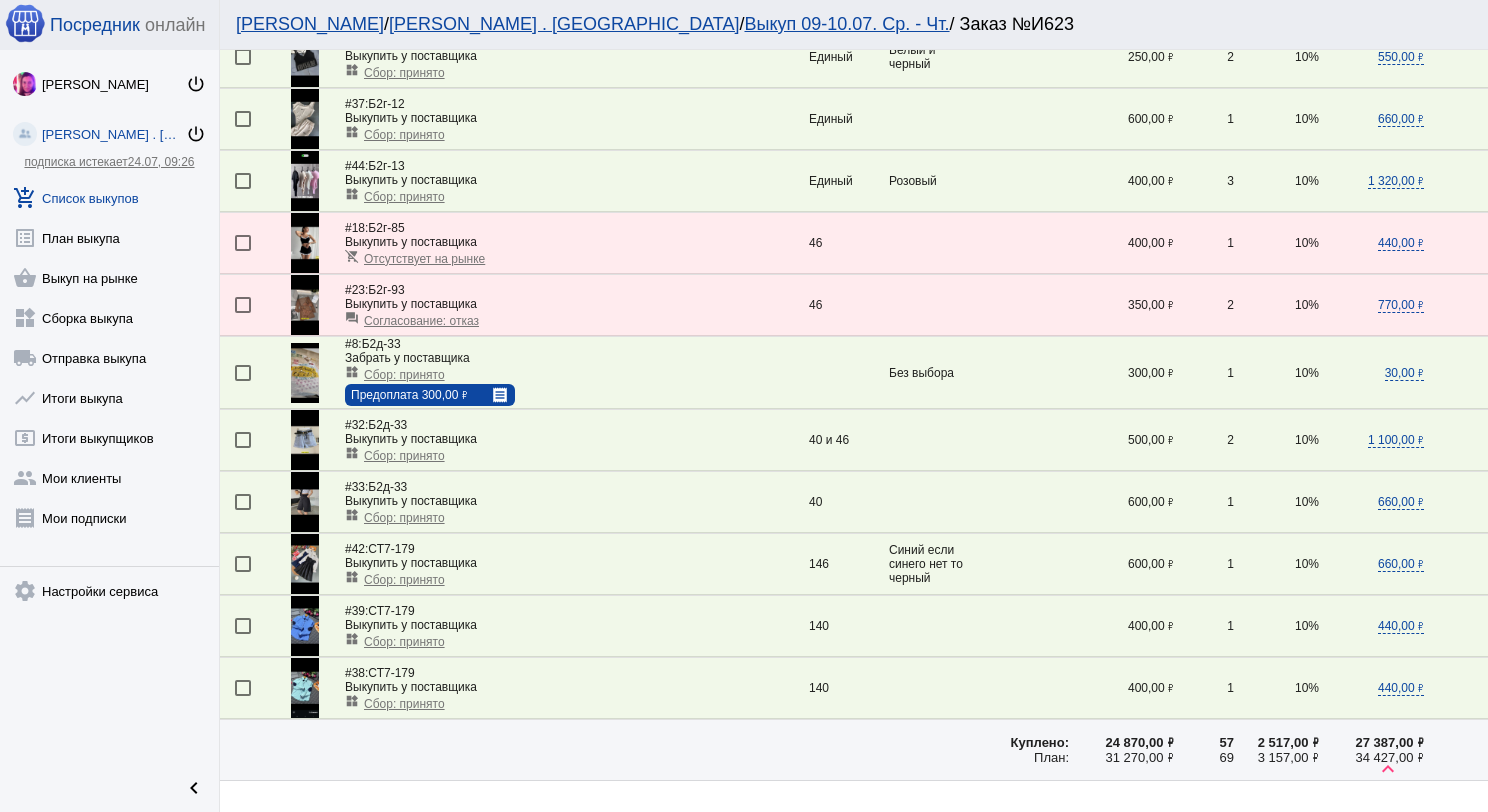 scroll, scrollTop: 2508, scrollLeft: 0, axis: vertical 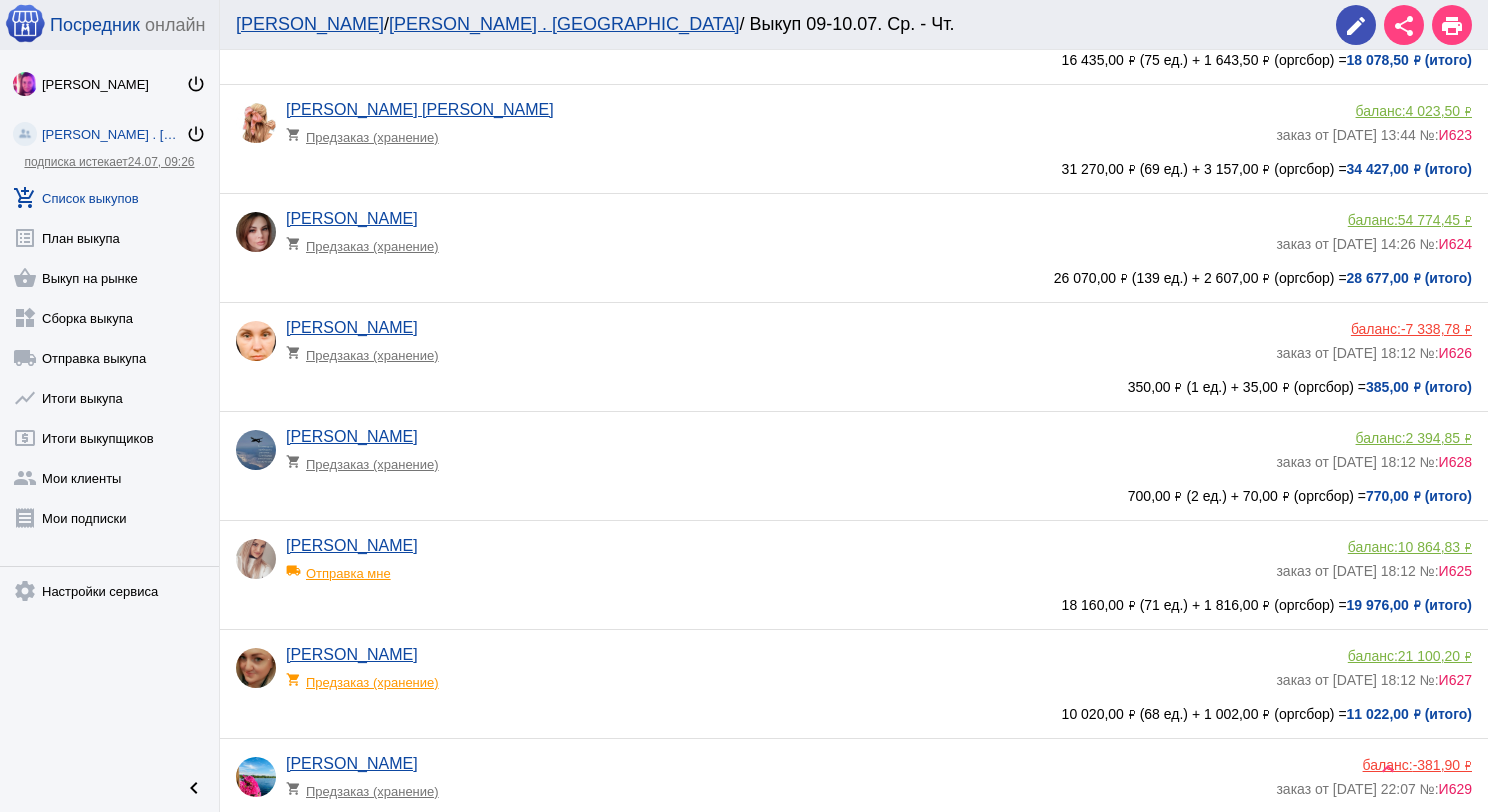 click on "26 070,00 ₽ (139 ед.) + 2 607,00 ₽ (оргсбор) =  28 677,00 ₽ (итого)" 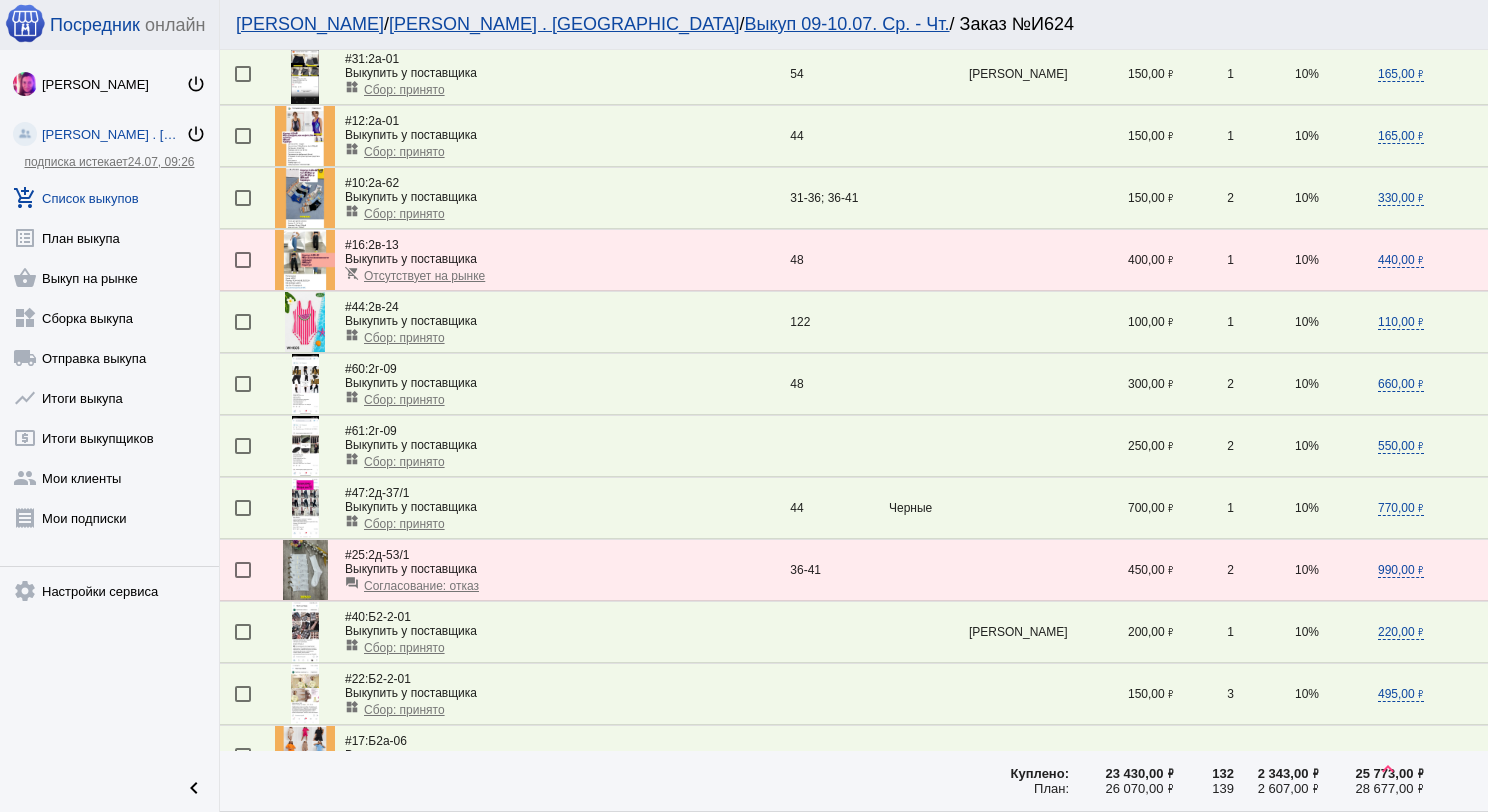 scroll, scrollTop: 2808, scrollLeft: 0, axis: vertical 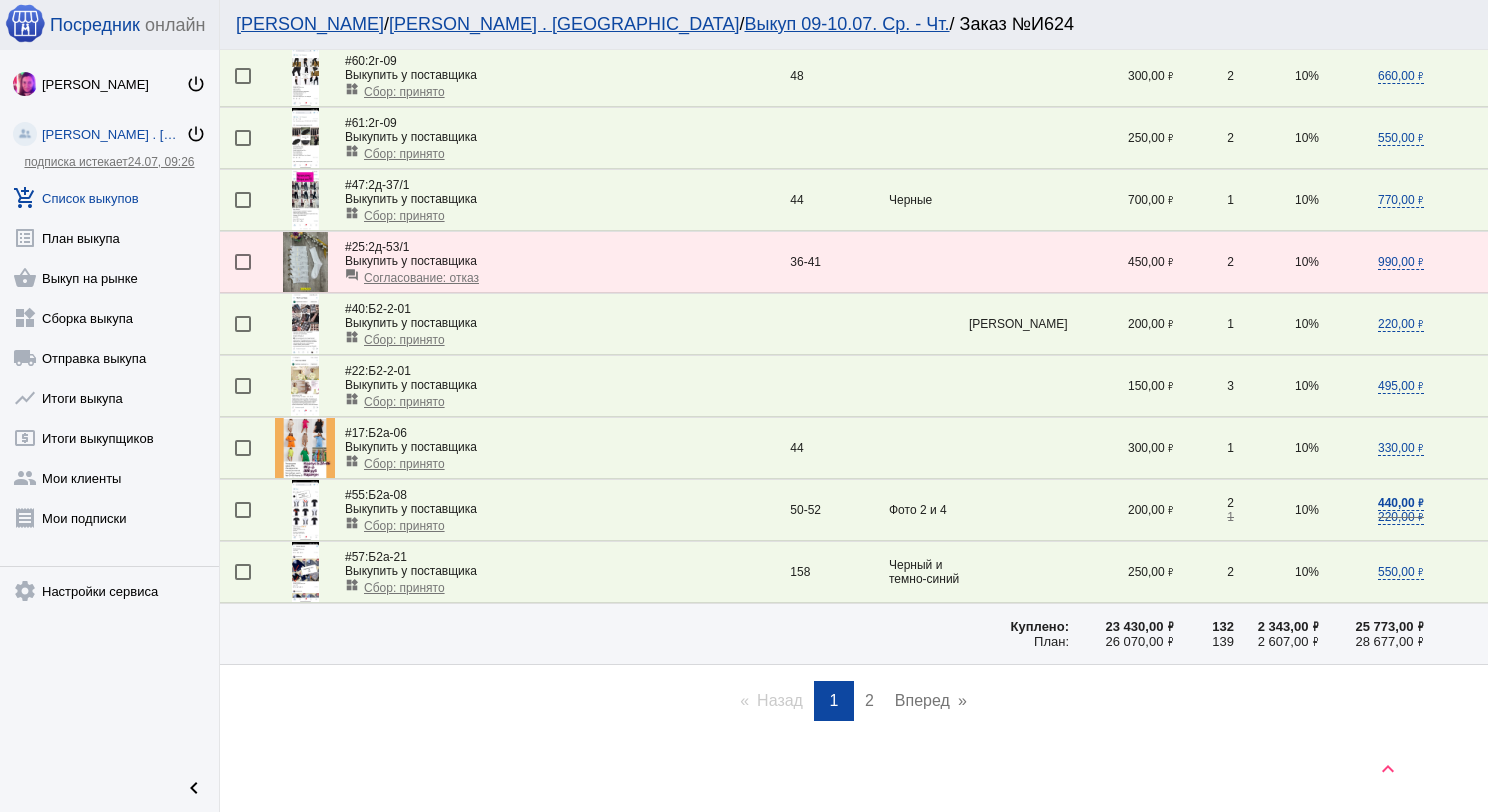 click on "2" at bounding box center (869, 700) 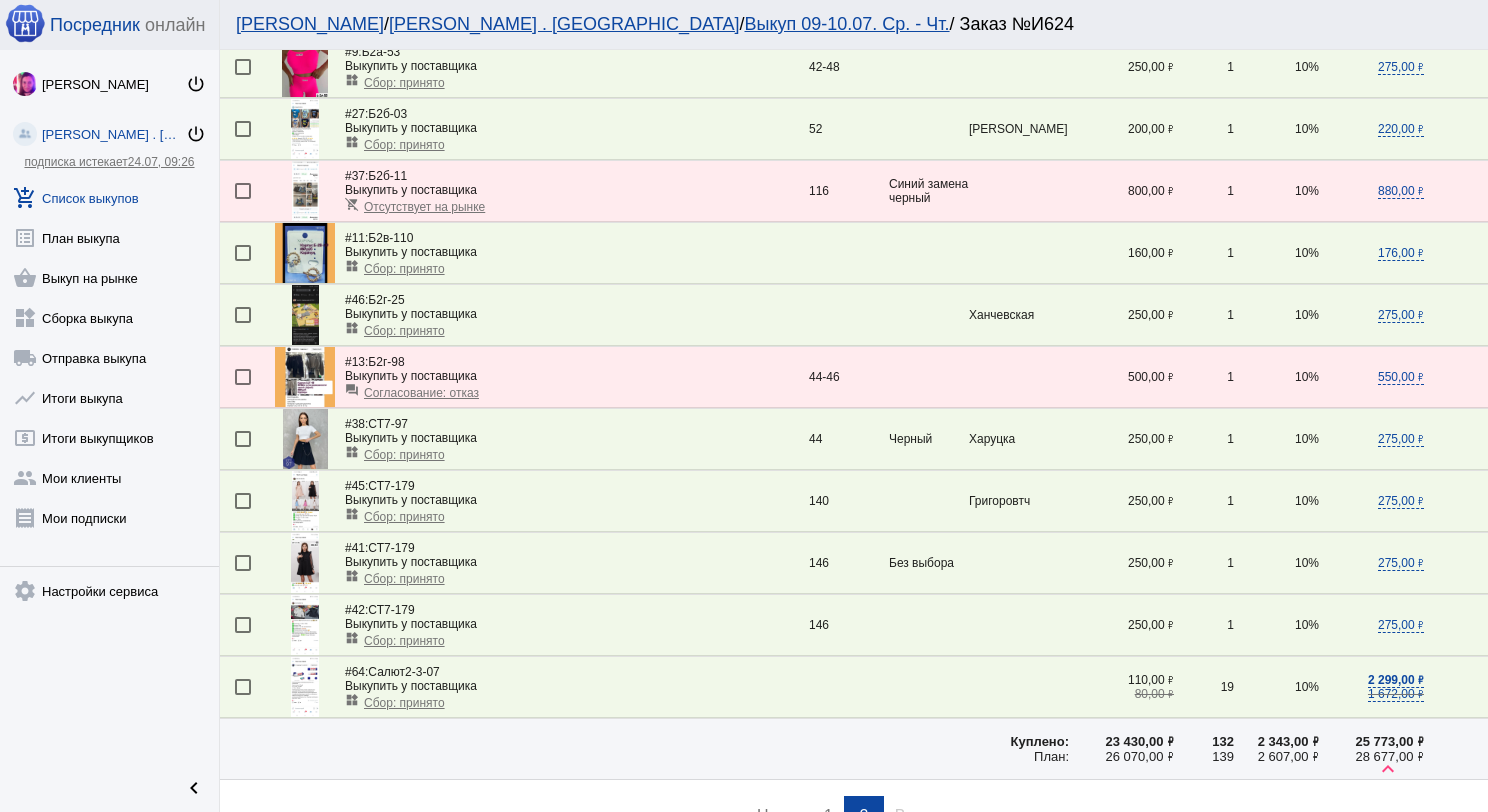 scroll, scrollTop: 712, scrollLeft: 0, axis: vertical 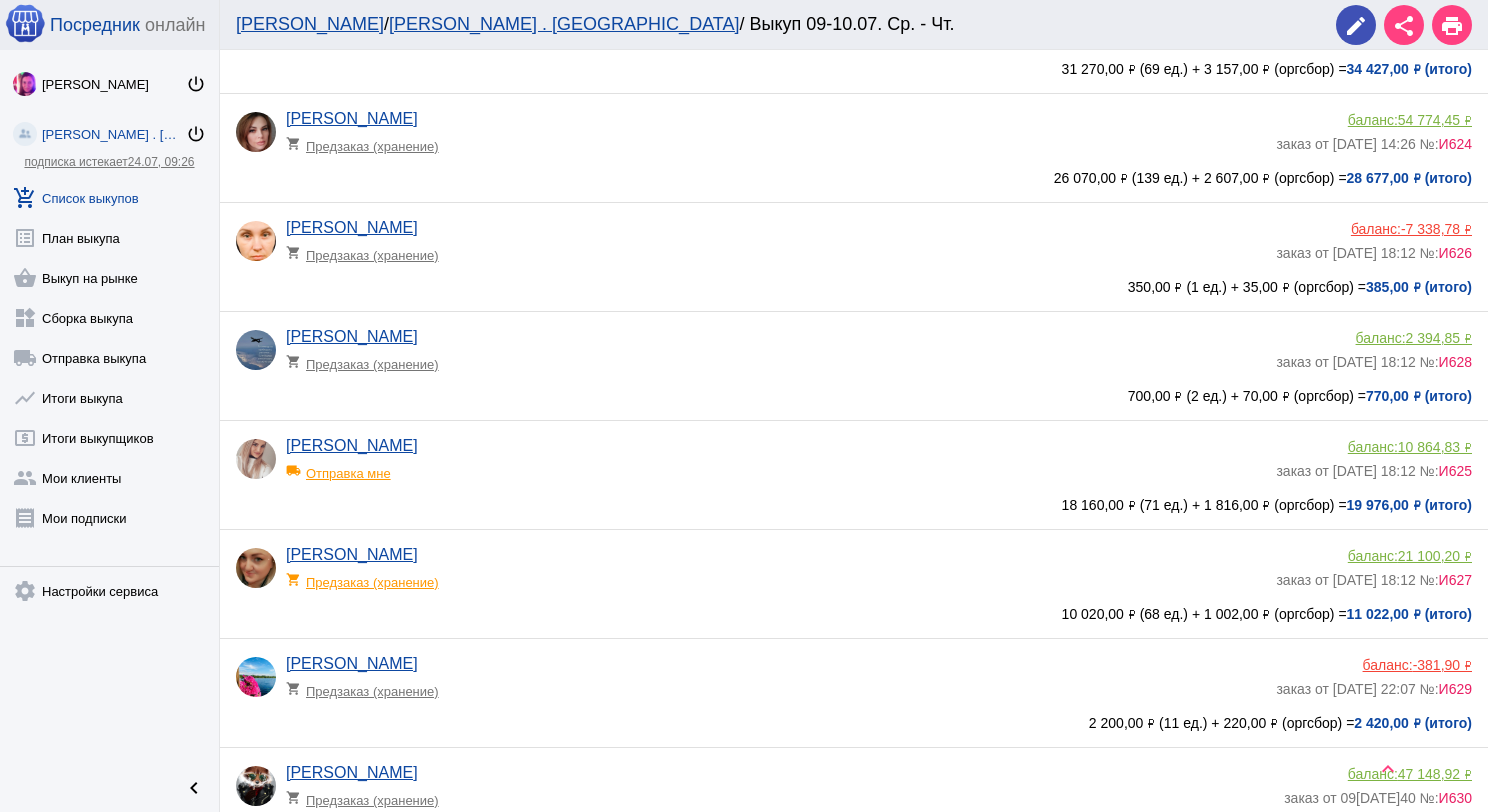 click on "[PERSON_NAME] shopping_cart  Предзаказ (хранение)   баланс:  -7 338,78 ₽  заказ от [DATE] 18:12 №:  И626" 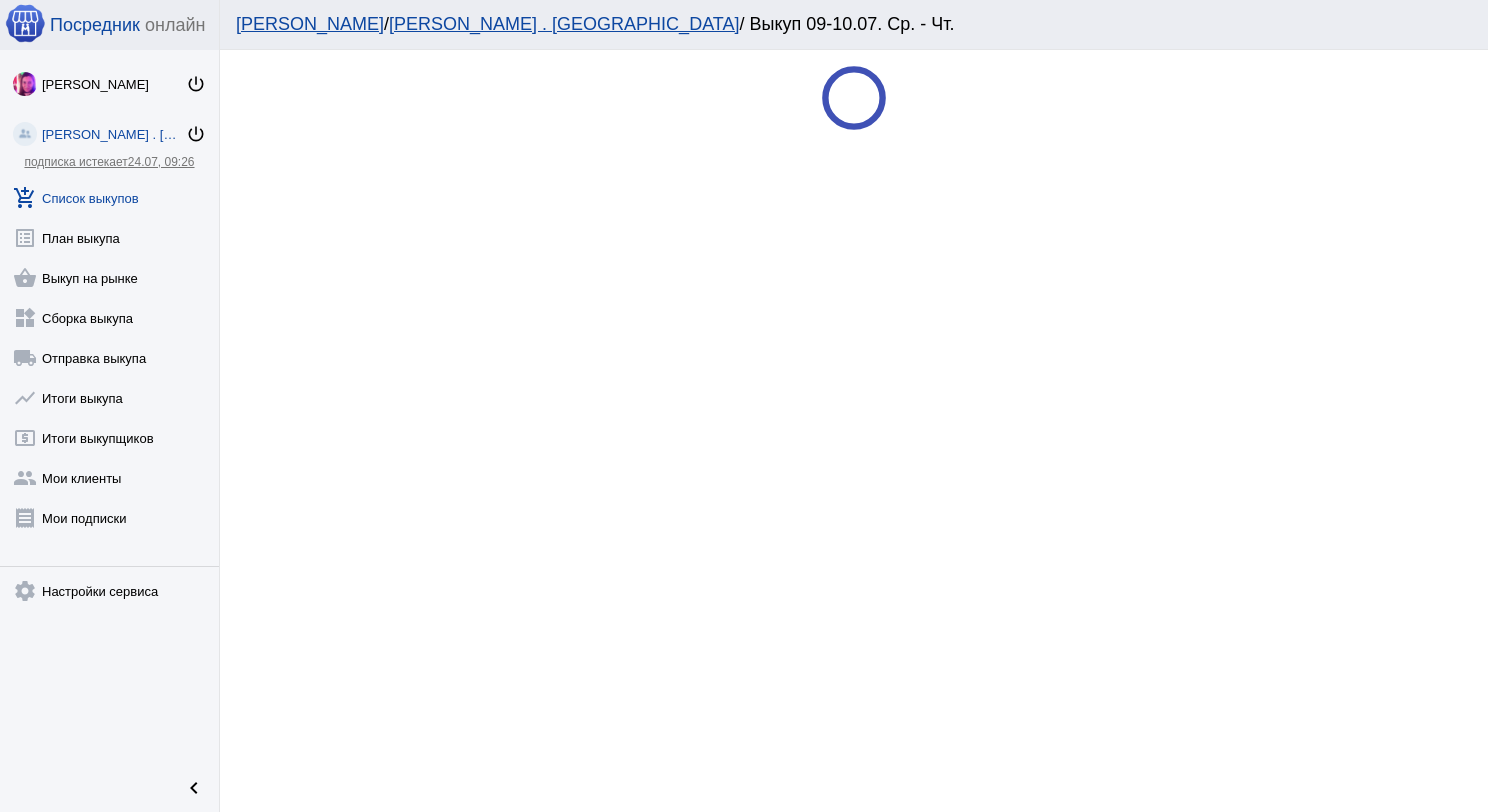 scroll, scrollTop: 0, scrollLeft: 0, axis: both 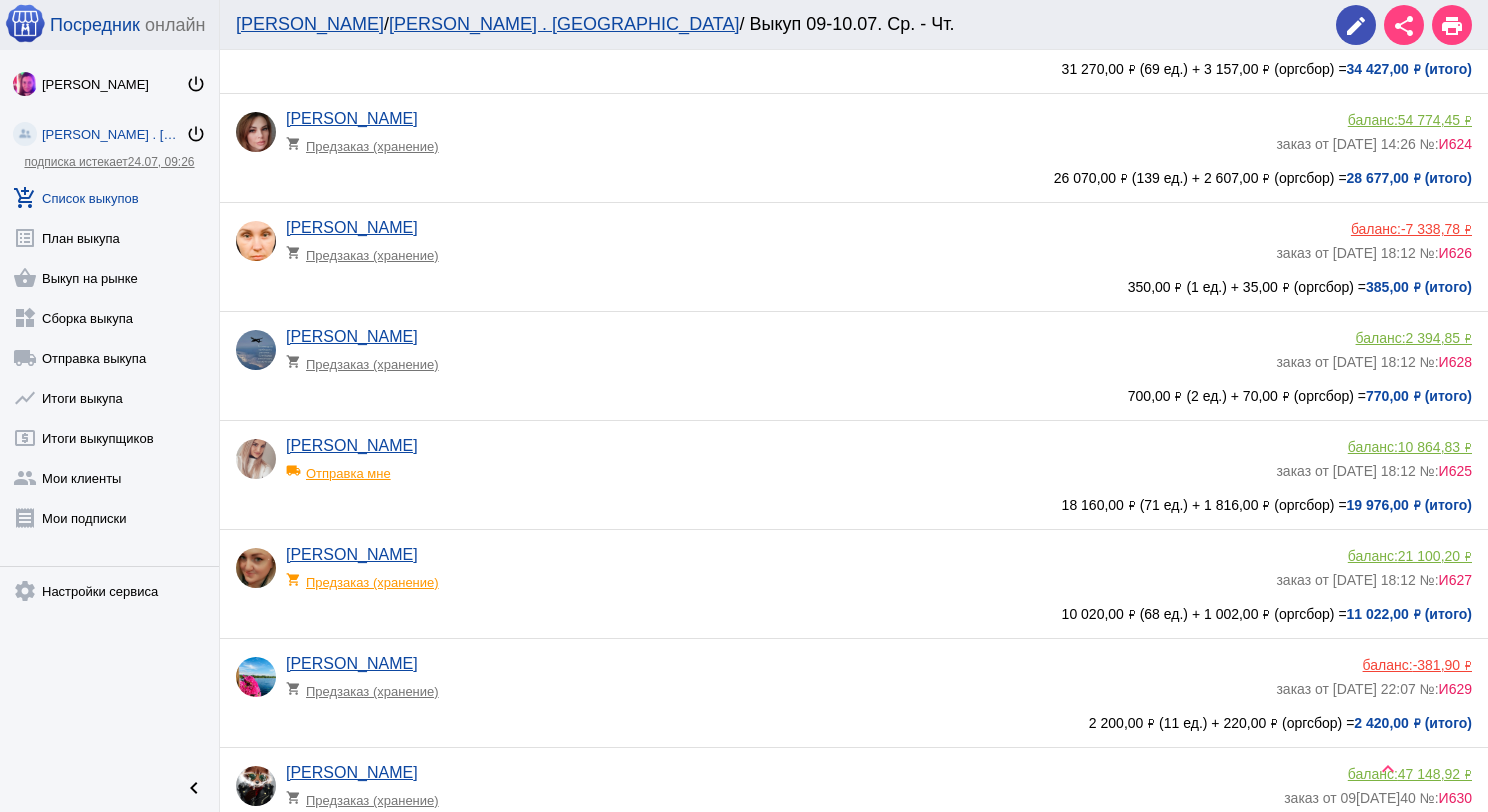 click on "shopping_cart  Предзаказ (хранение)" 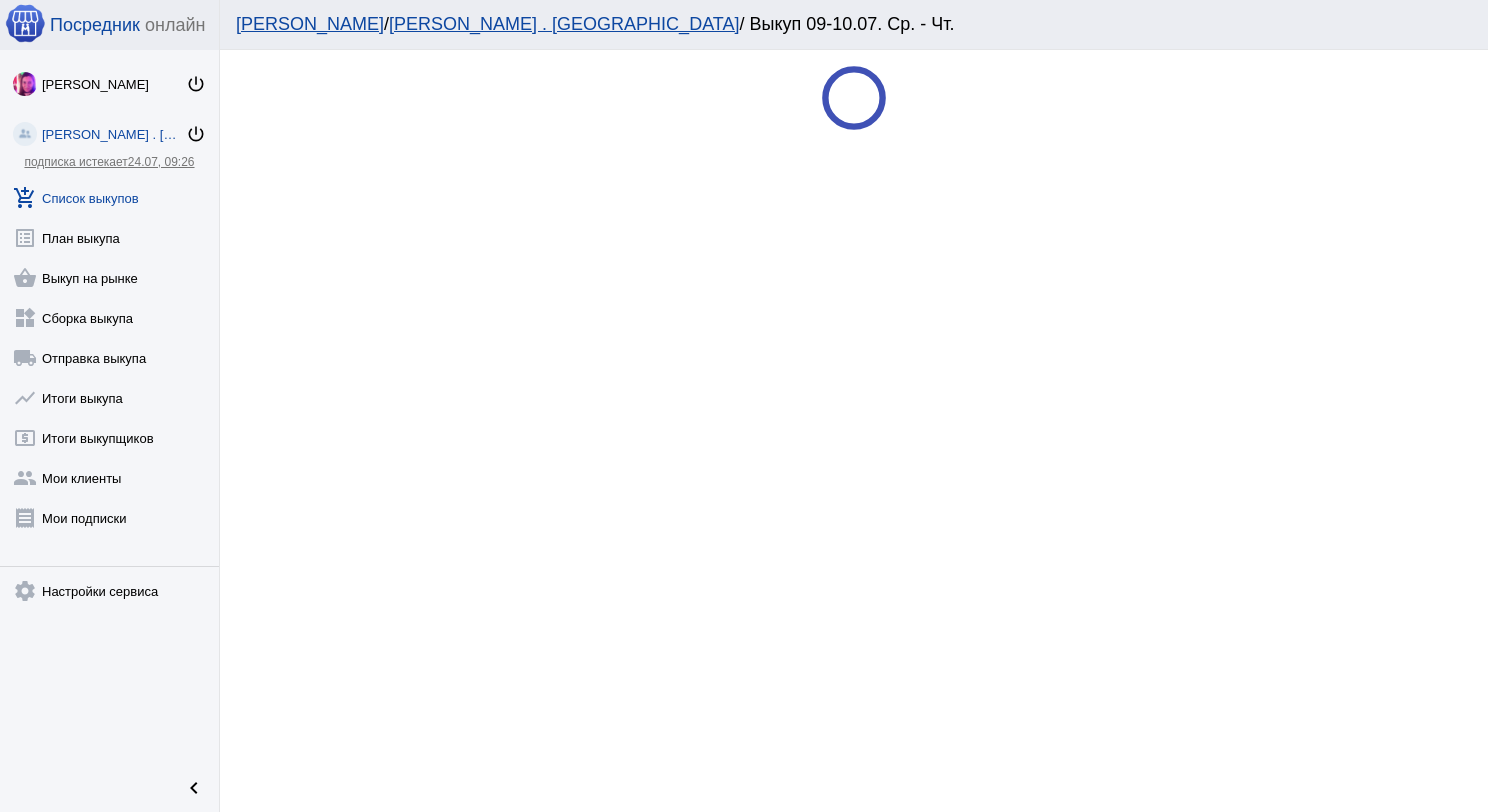scroll, scrollTop: 0, scrollLeft: 0, axis: both 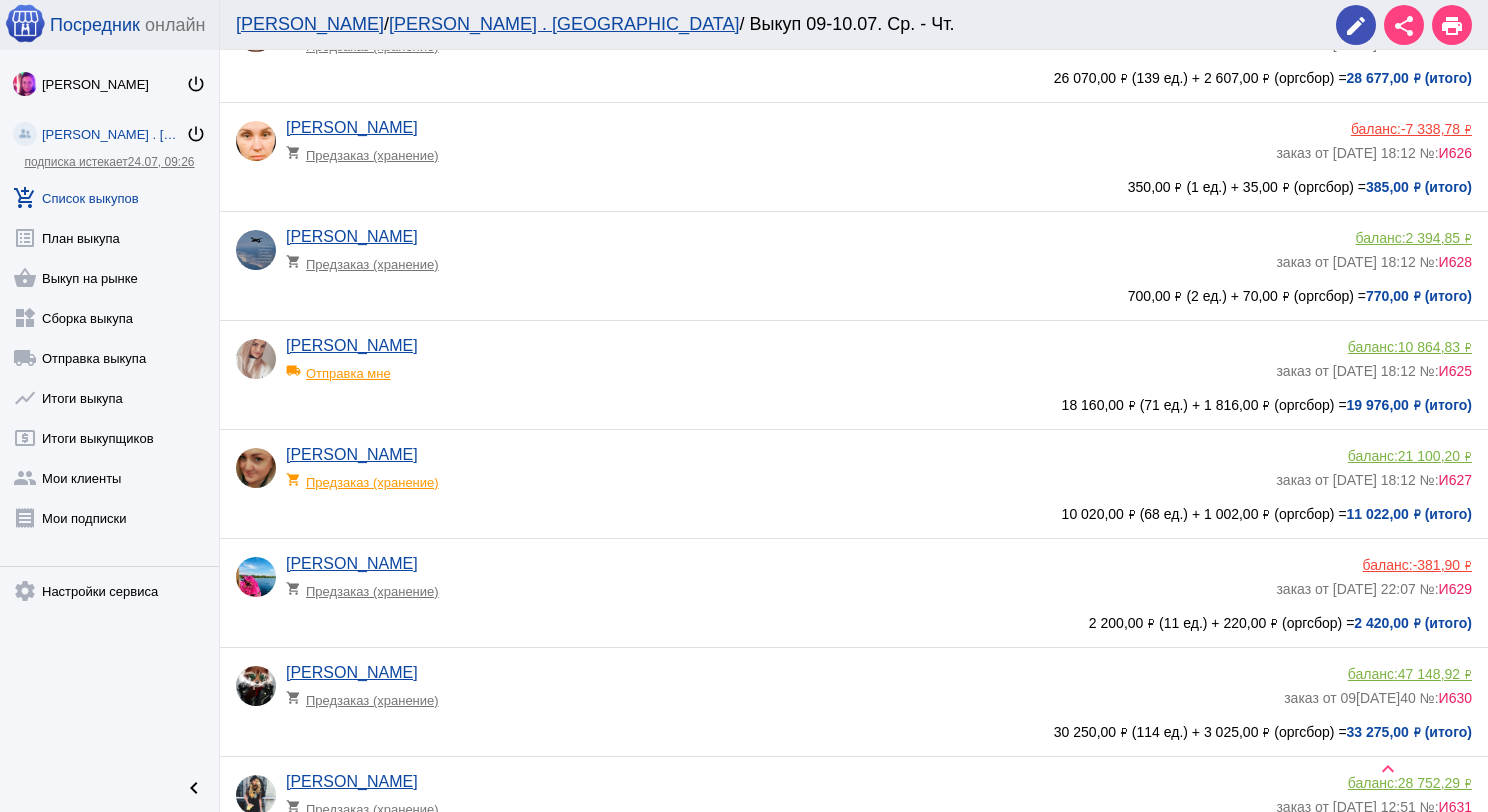 click on "local_shipping  Отправка мне" 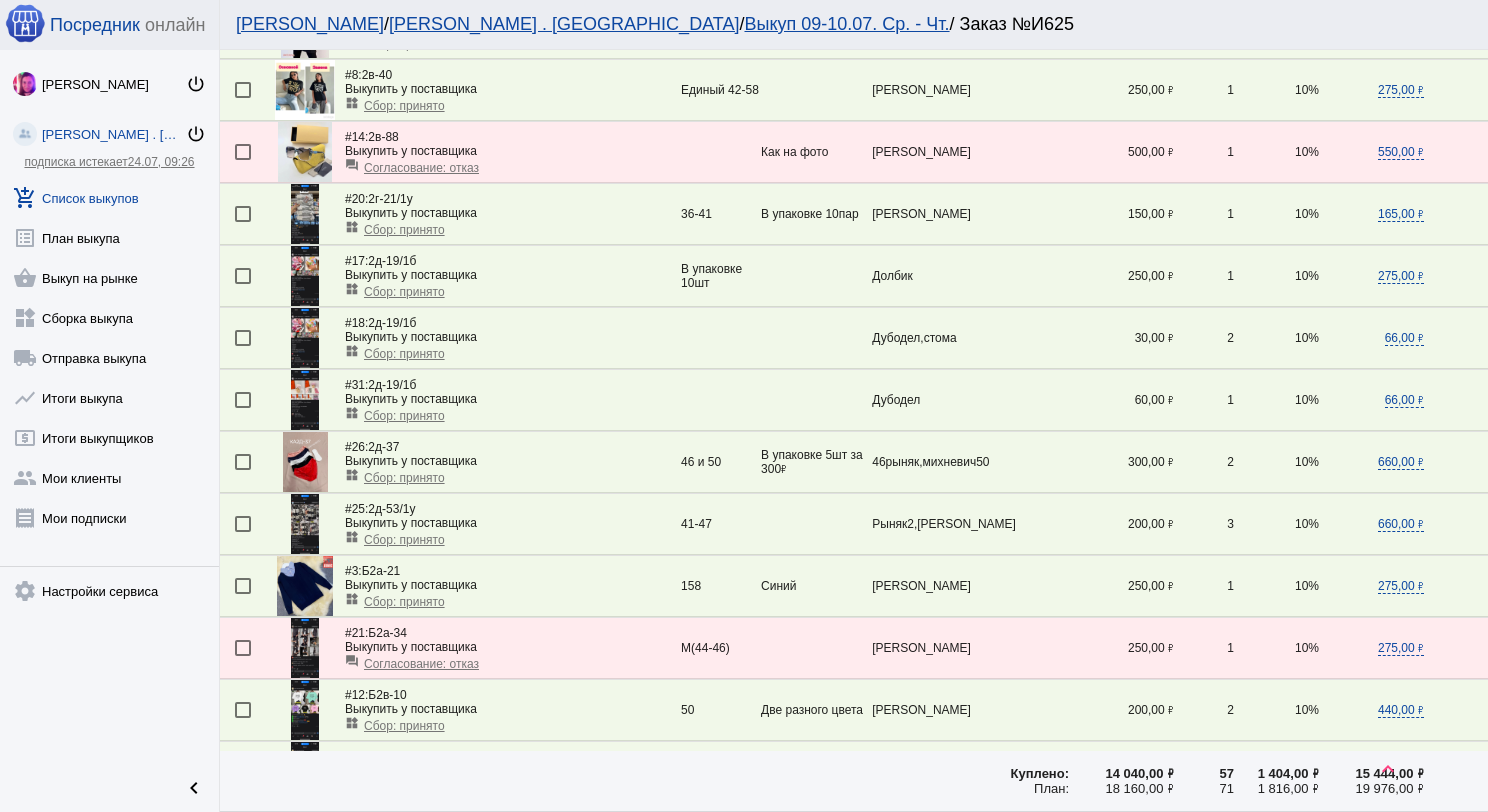 scroll, scrollTop: 2684, scrollLeft: 0, axis: vertical 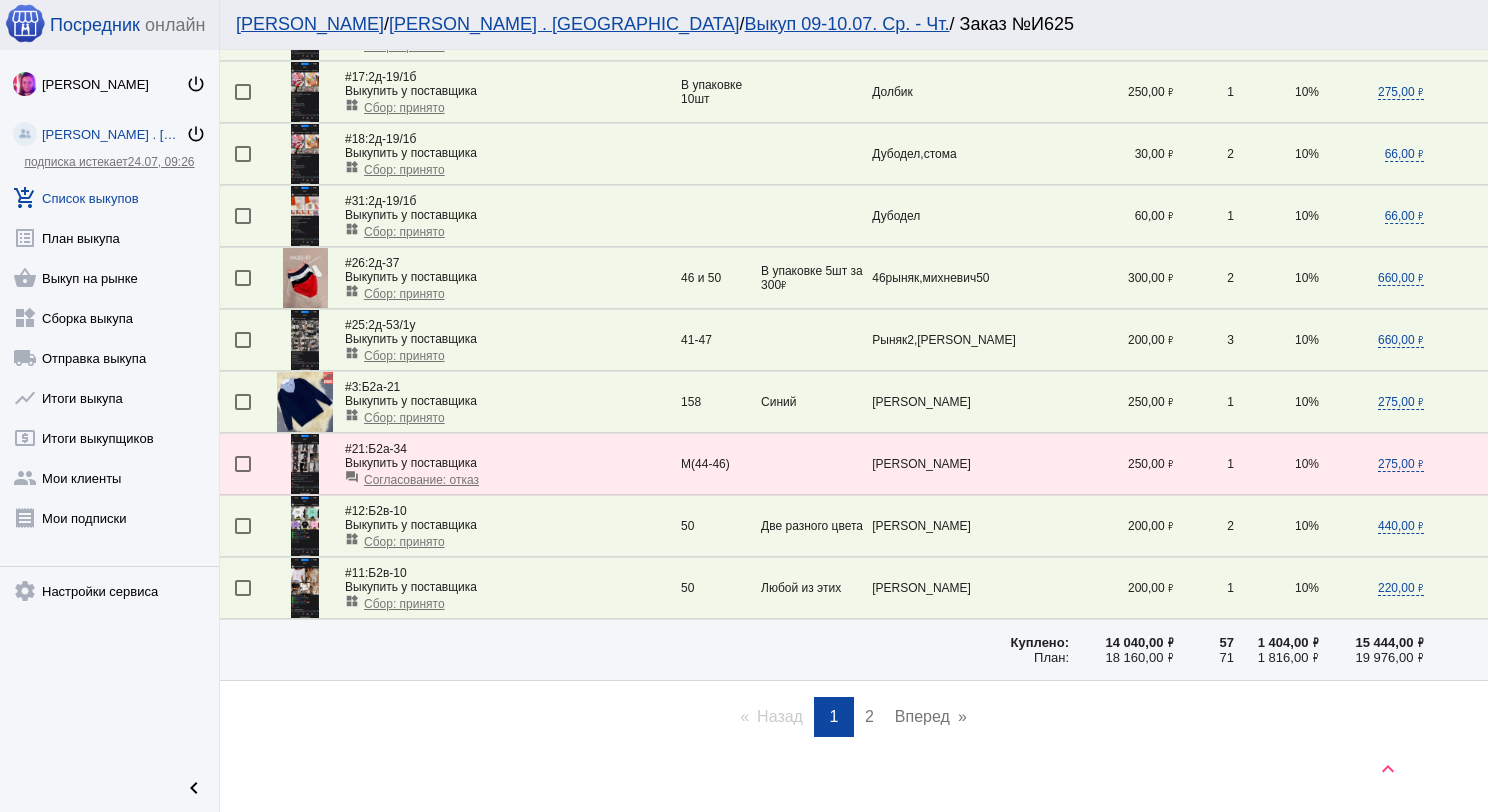 click on "2" at bounding box center (869, 716) 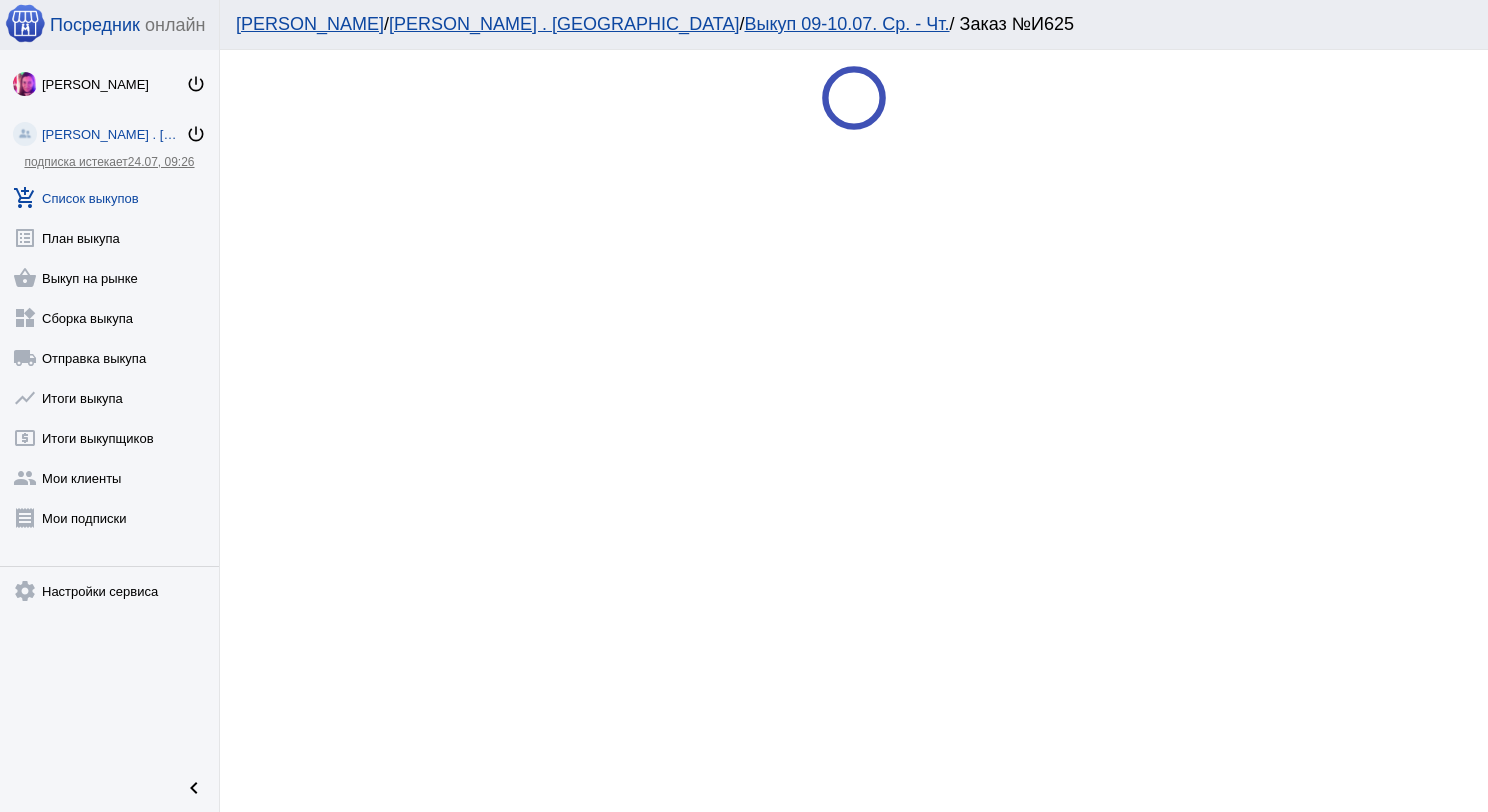 scroll, scrollTop: 0, scrollLeft: 0, axis: both 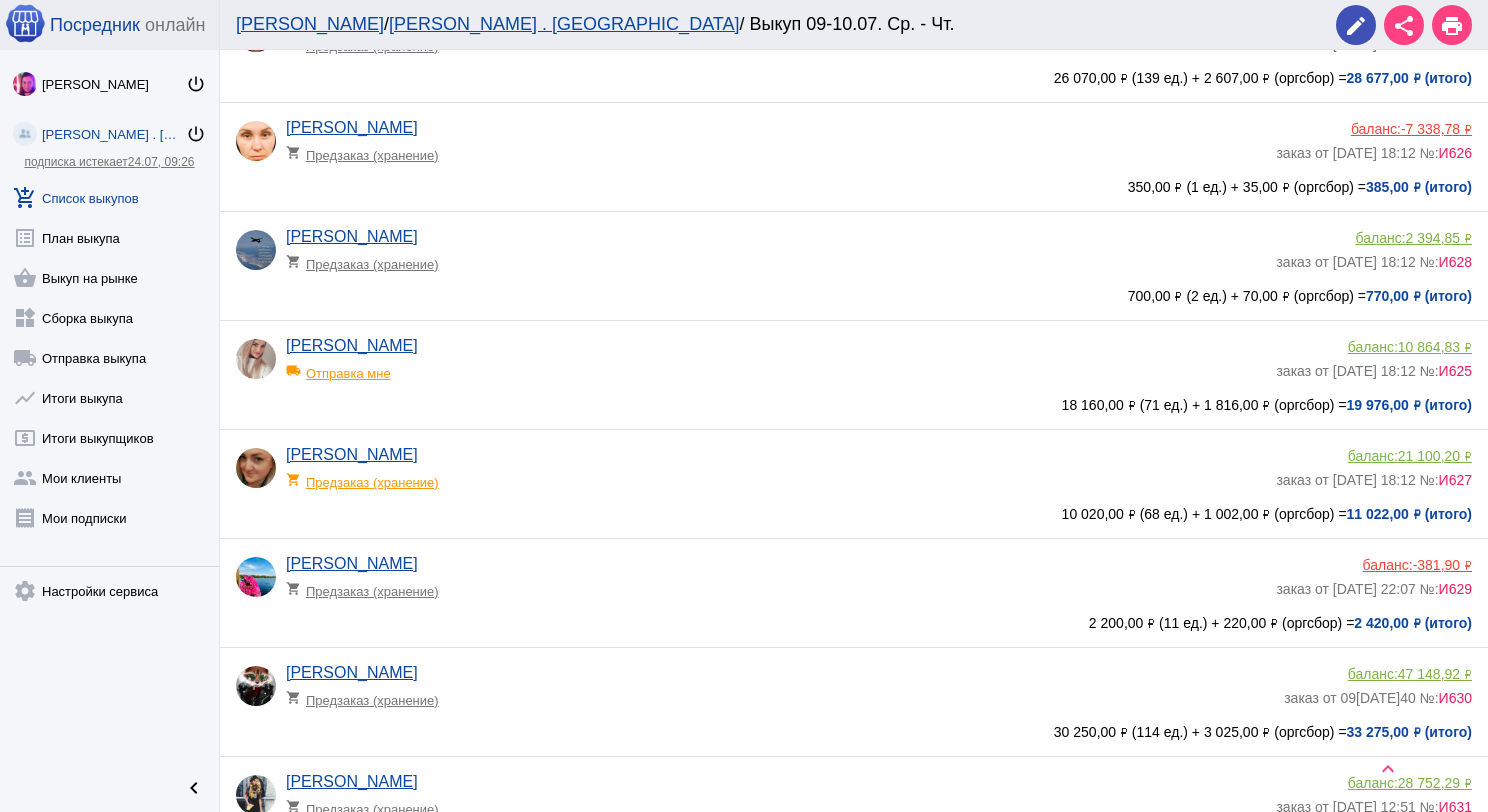 click on "[PERSON_NAME] shopping_cart  Предзаказ (хранение)   баланс:  21 100,20 ₽  заказ от [DATE] 18:12 №:  И627" 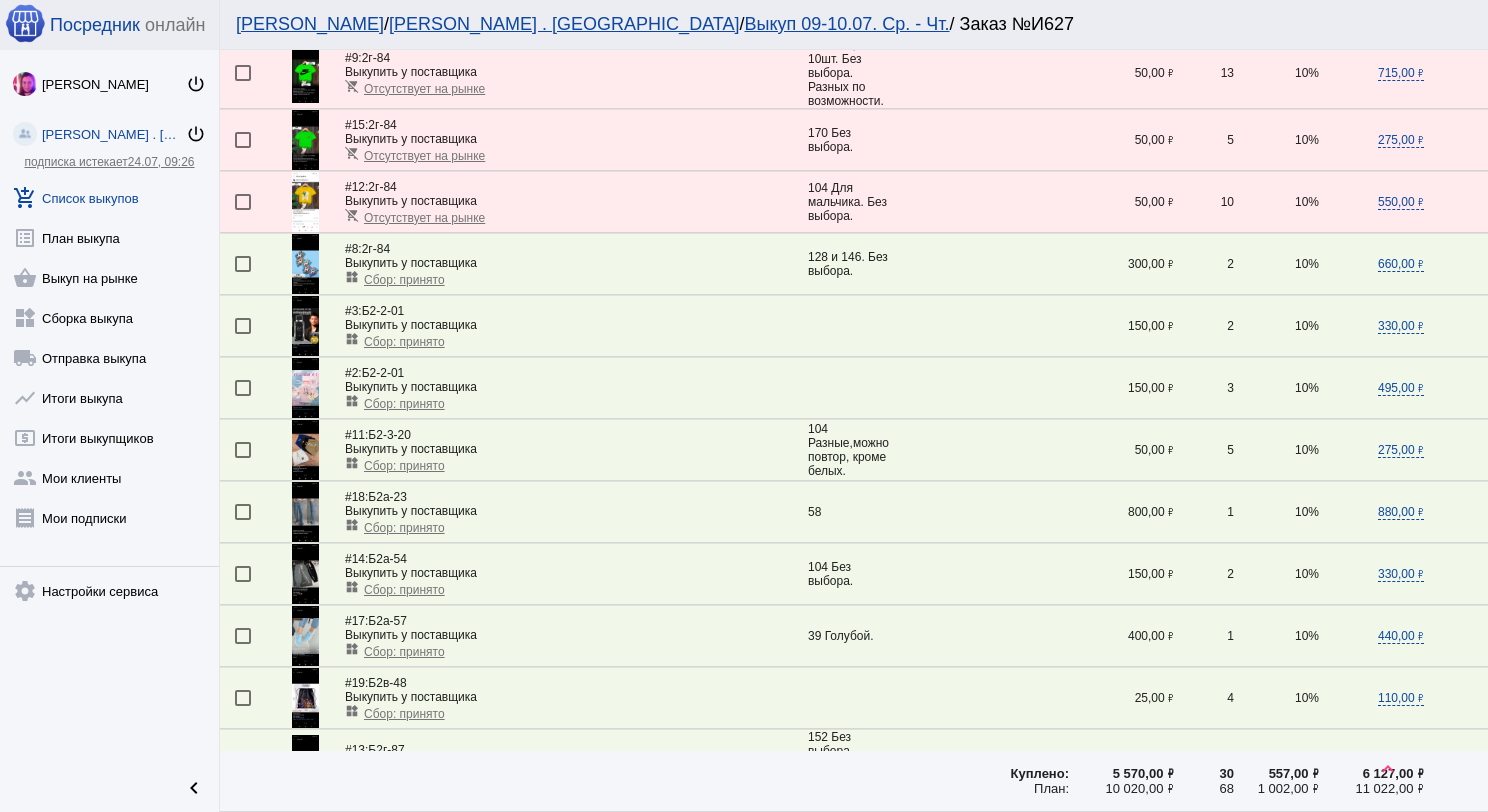scroll, scrollTop: 1152, scrollLeft: 0, axis: vertical 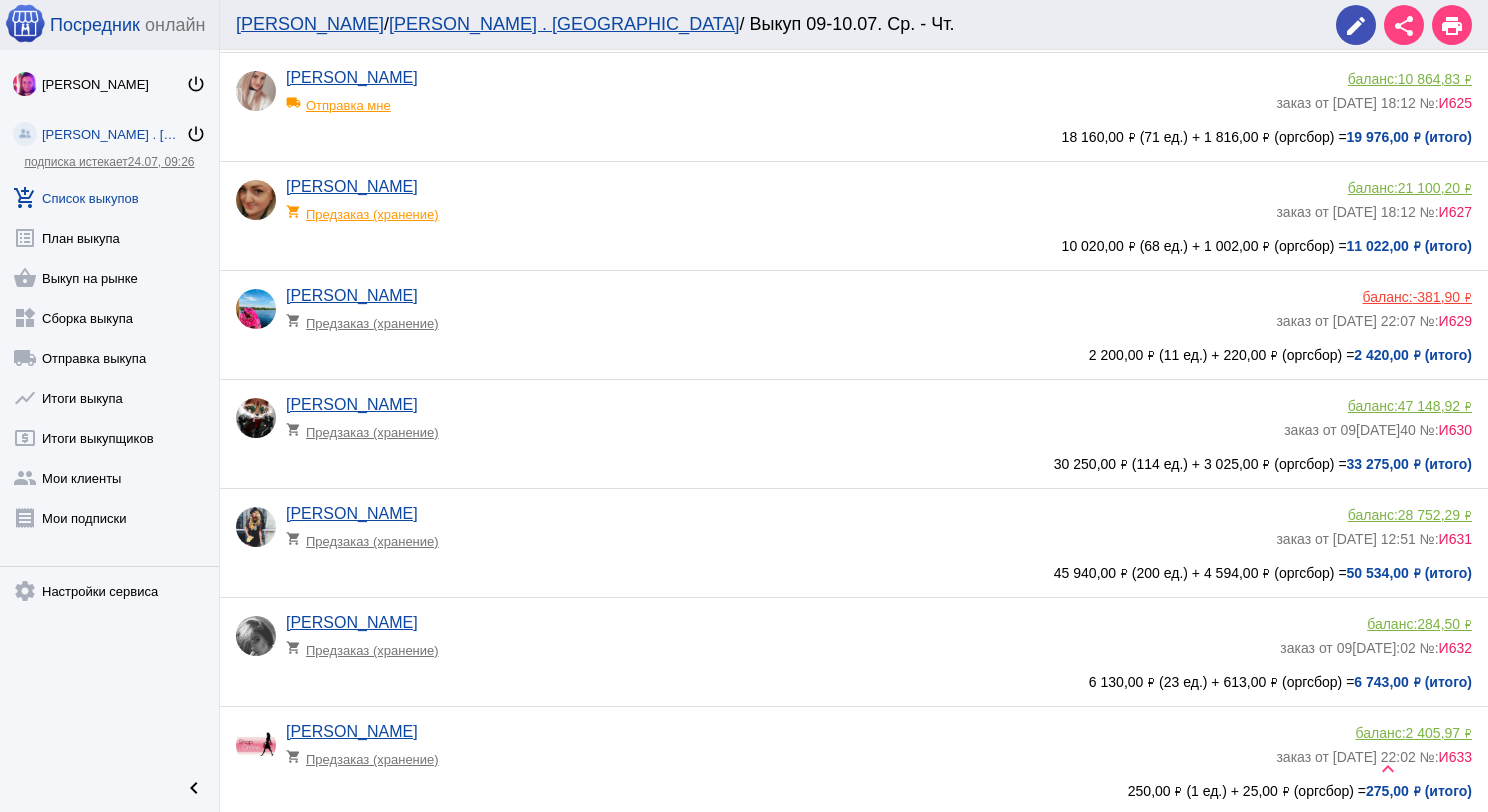 click on "[PERSON_NAME] shopping_cart  Предзаказ (хранение)" 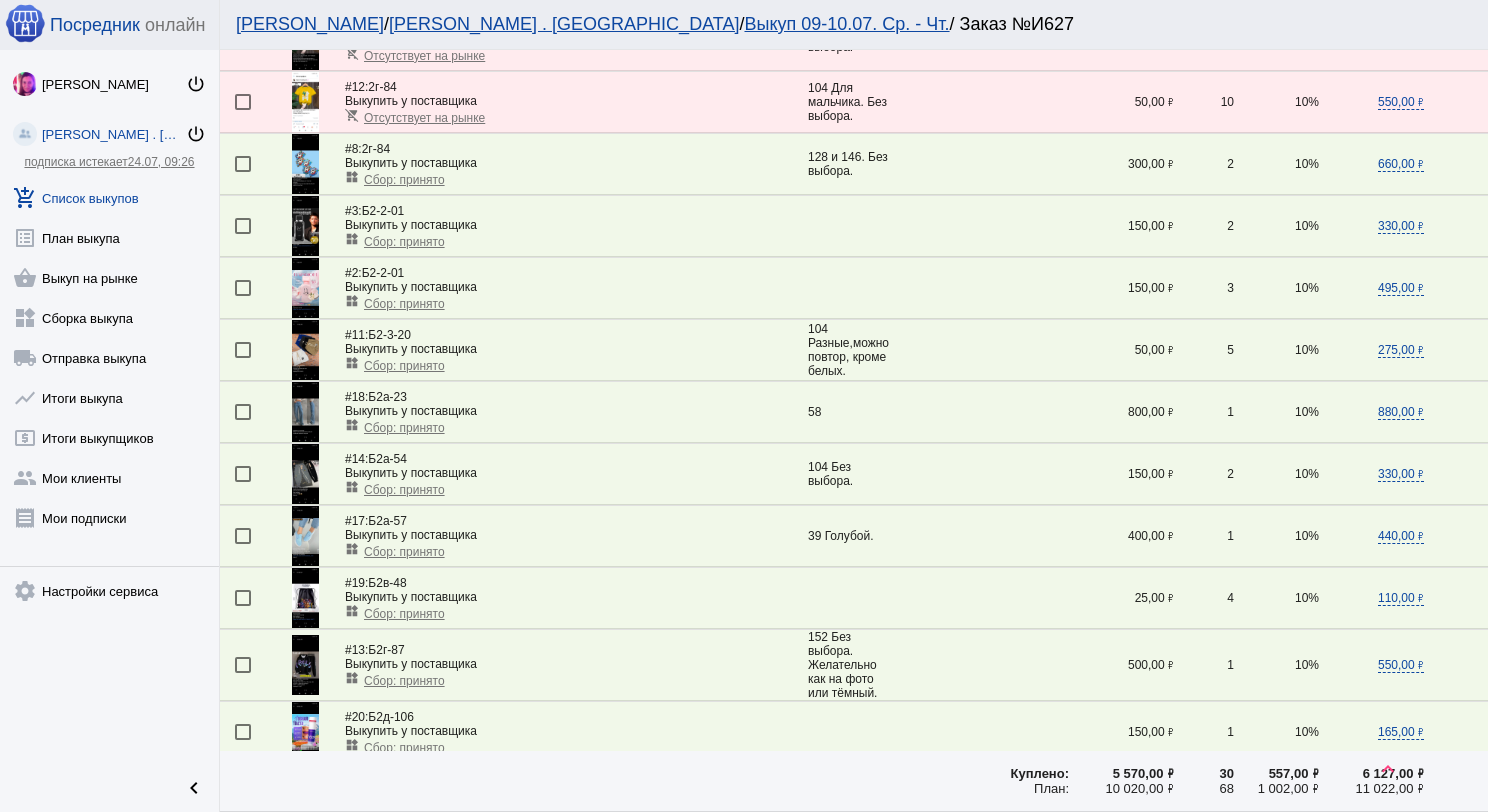 scroll, scrollTop: 1152, scrollLeft: 0, axis: vertical 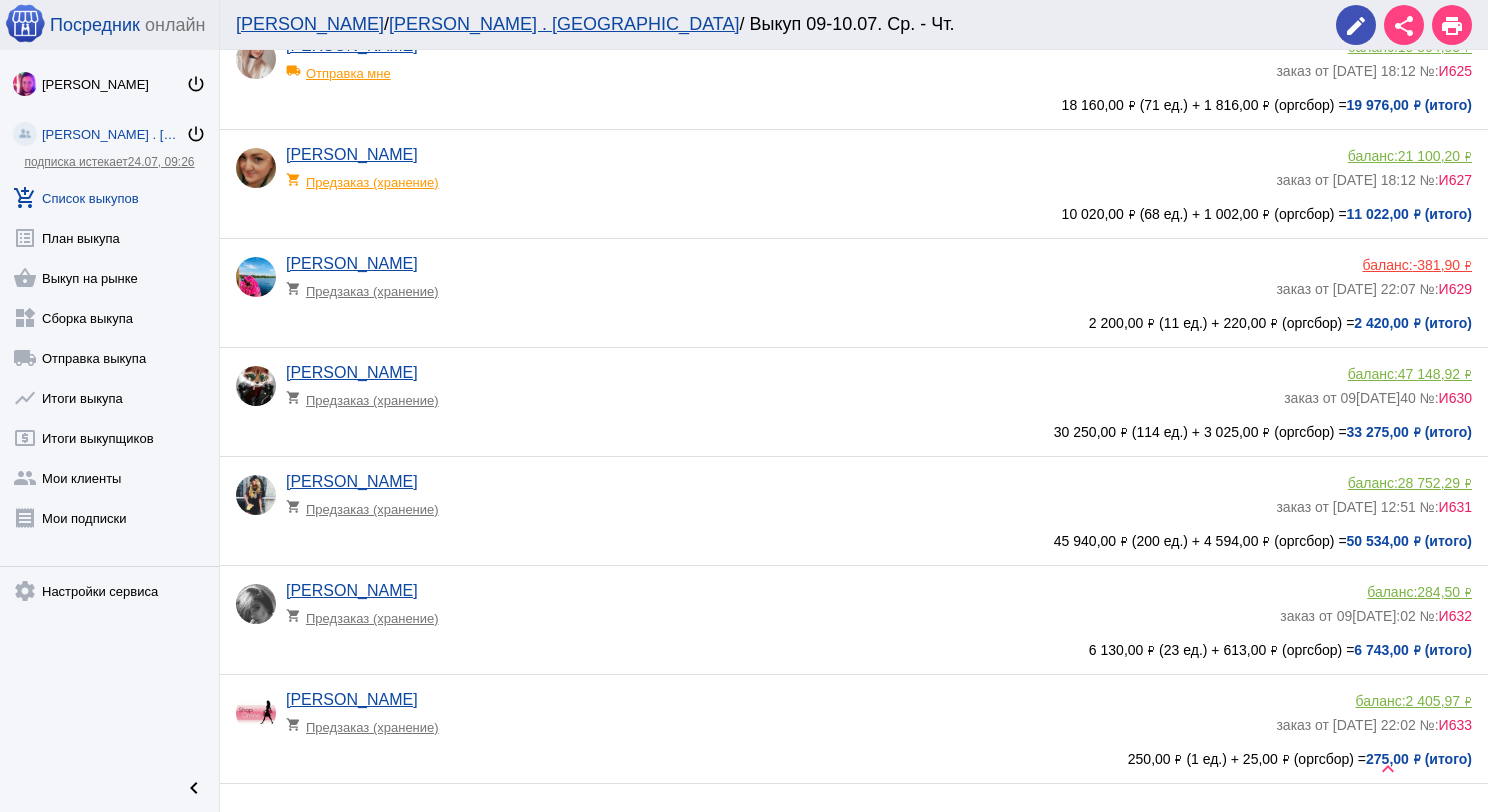 click on "shopping_cart  Предзаказ (хранение)" 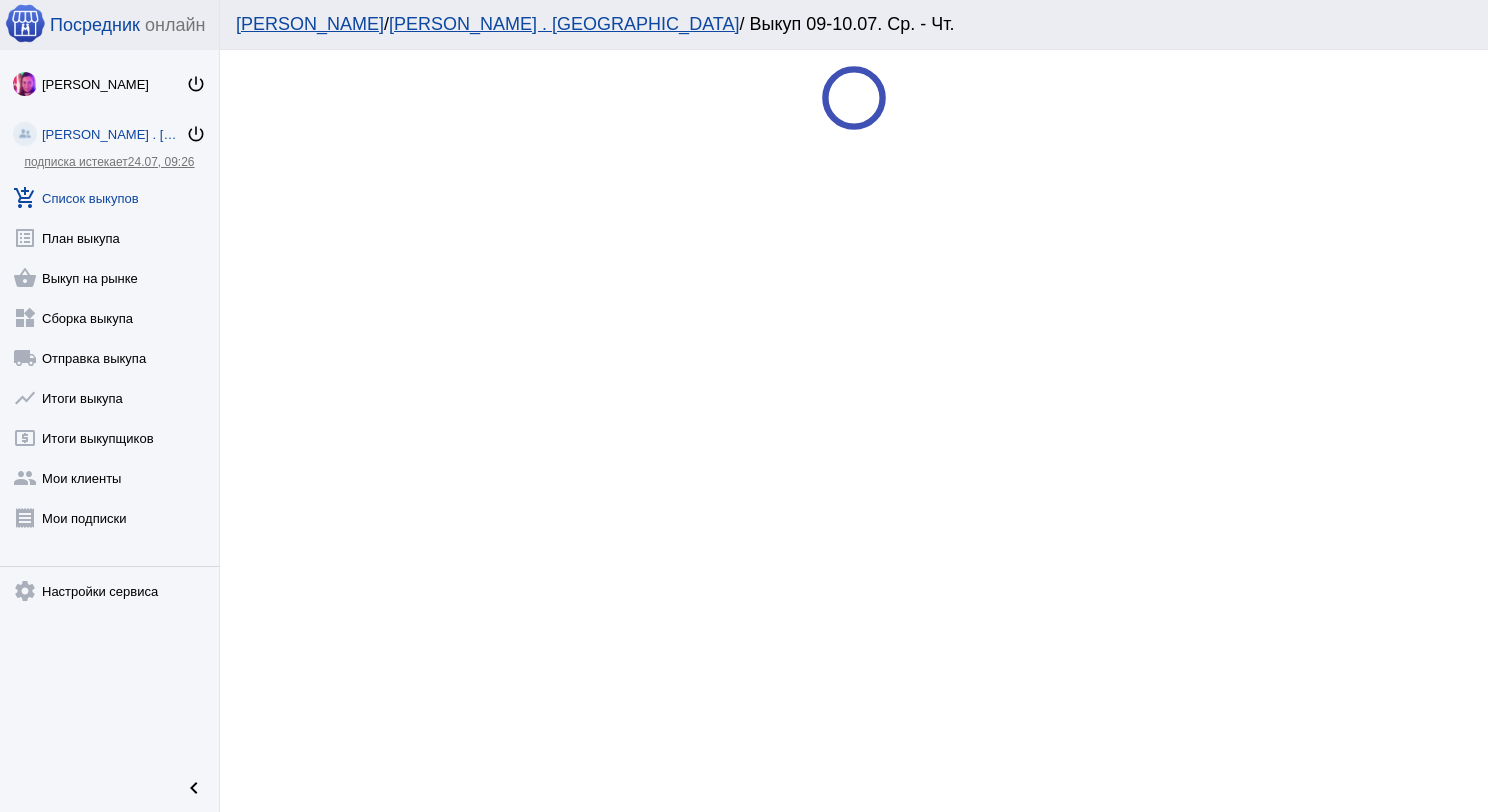 scroll, scrollTop: 0, scrollLeft: 0, axis: both 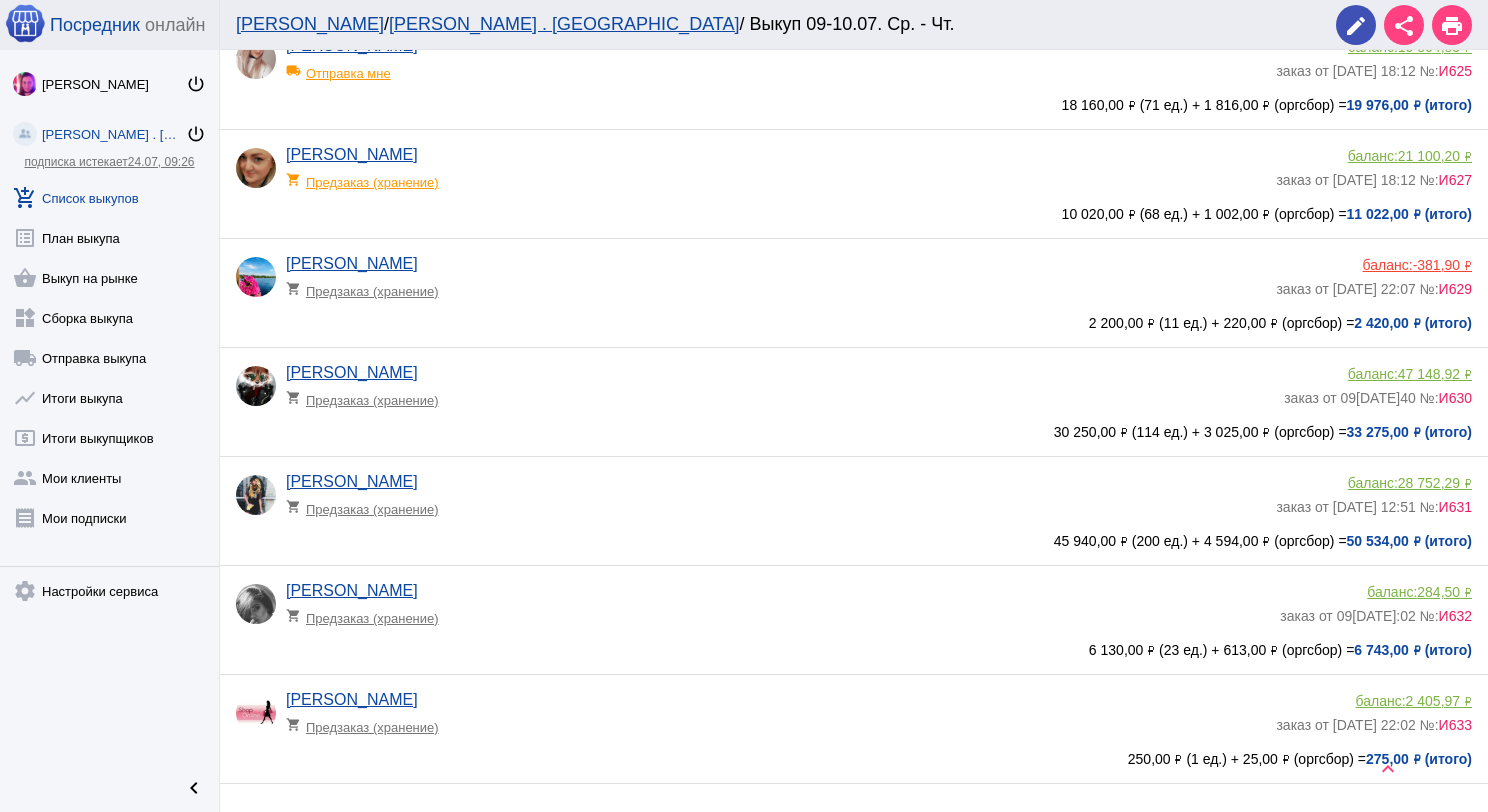 click on "[PERSON_NAME] shopping_cart  Предзаказ (хранение)" 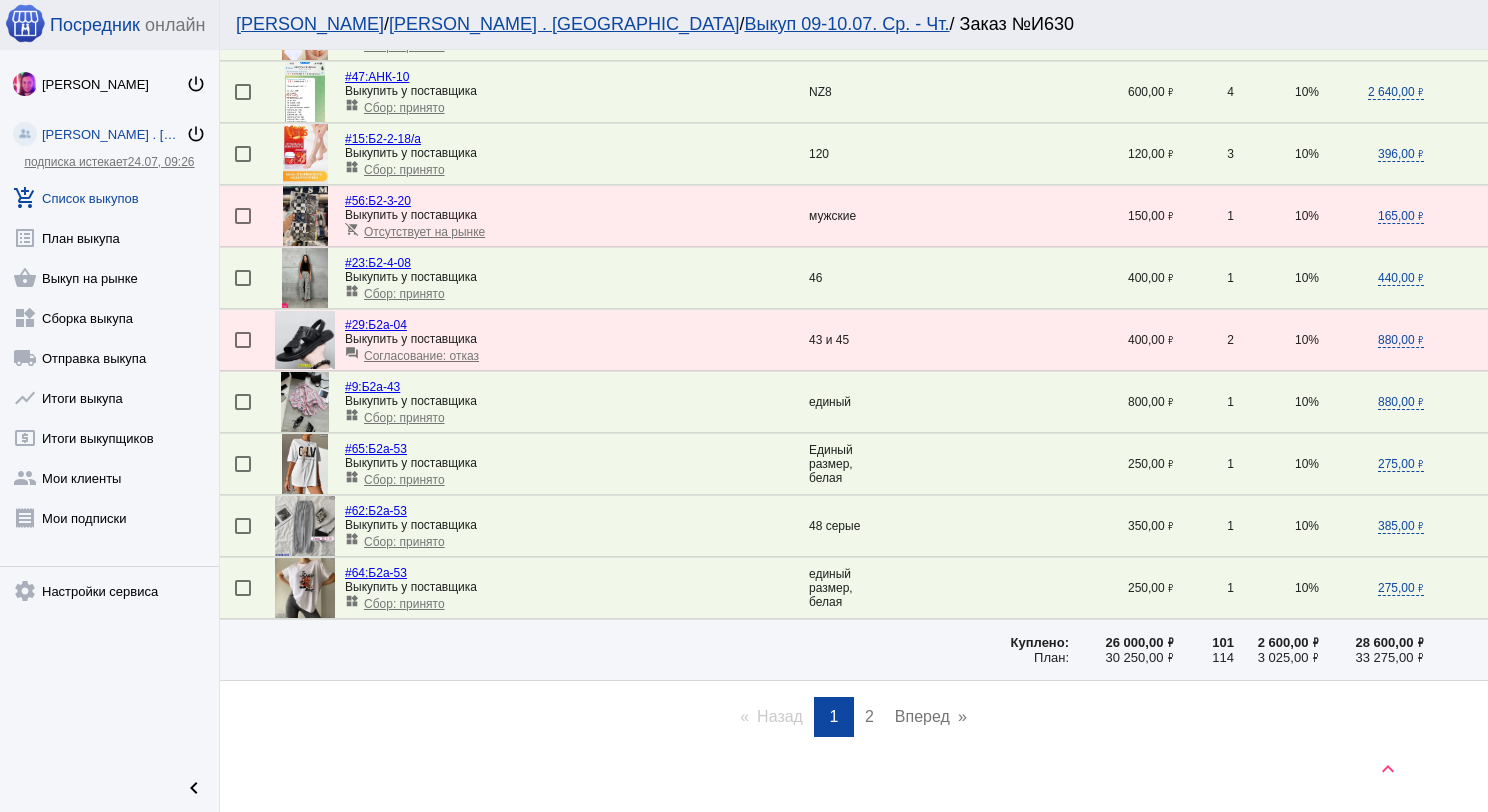 click on "2" at bounding box center [869, 716] 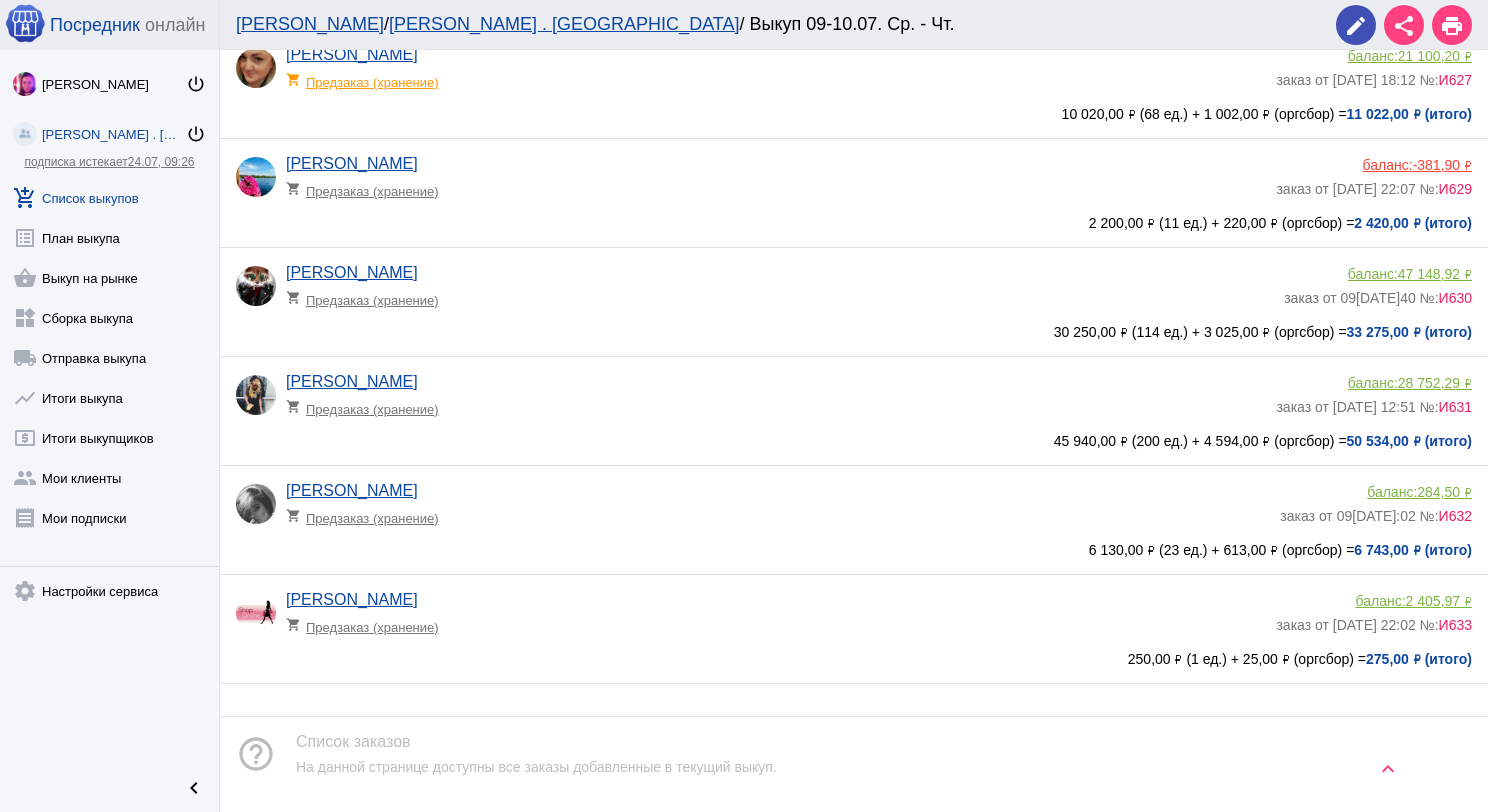 click on "shopping_cart  Предзаказ (хранение)" 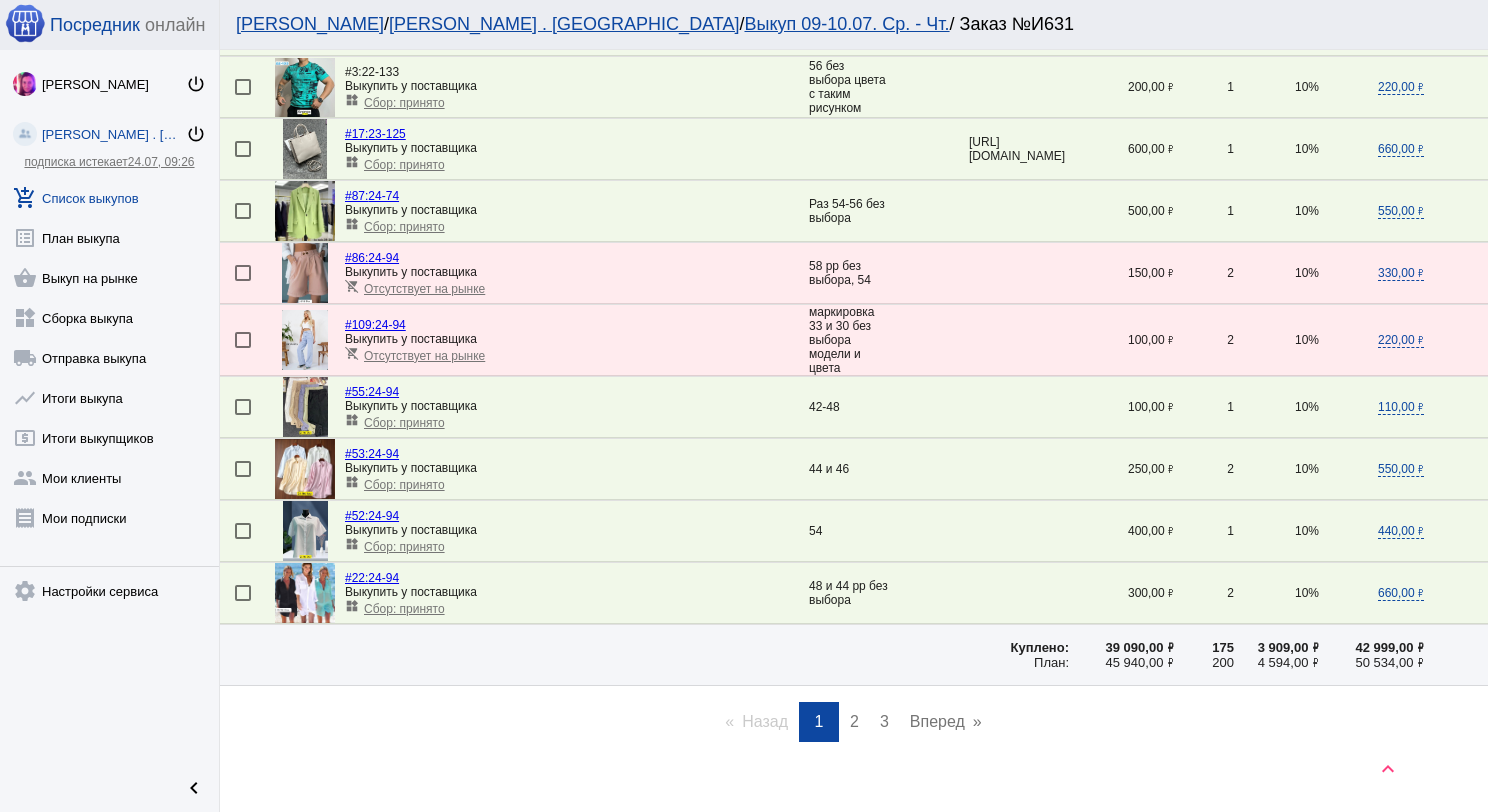 click on "page  2" at bounding box center [854, 722] 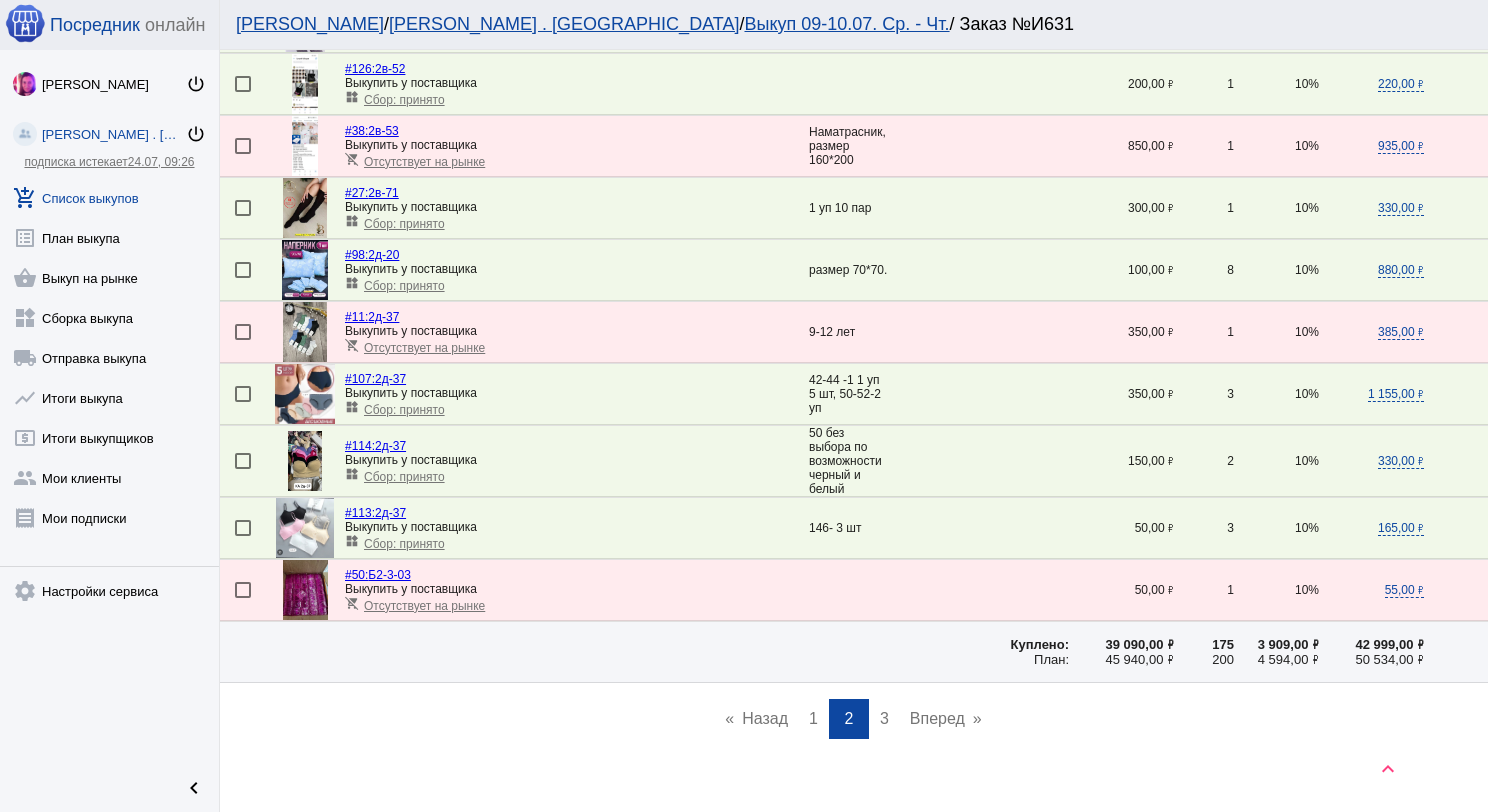 click on "3" at bounding box center (884, 718) 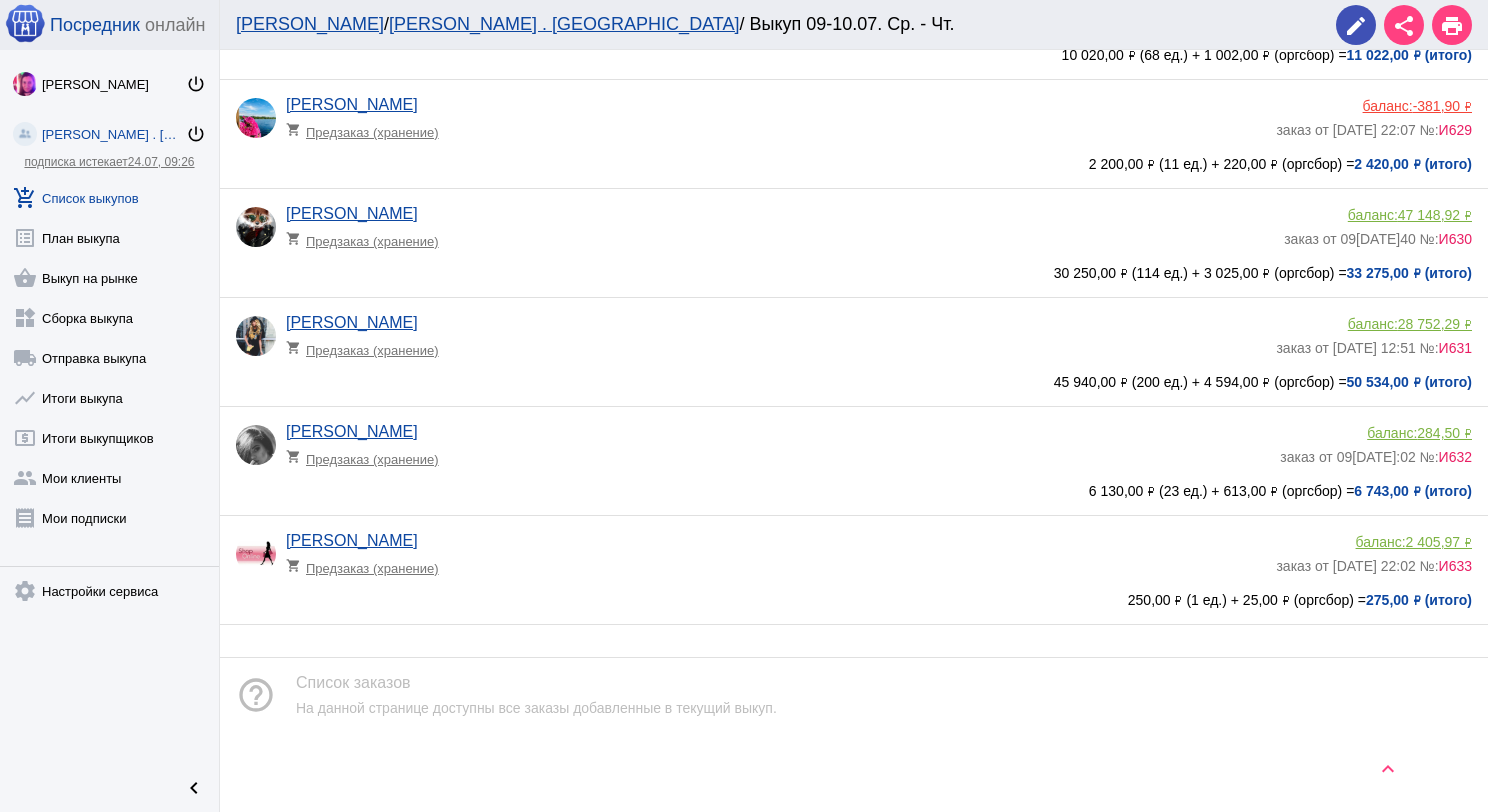click on "shopping_cart  Предзаказ (хранение)" 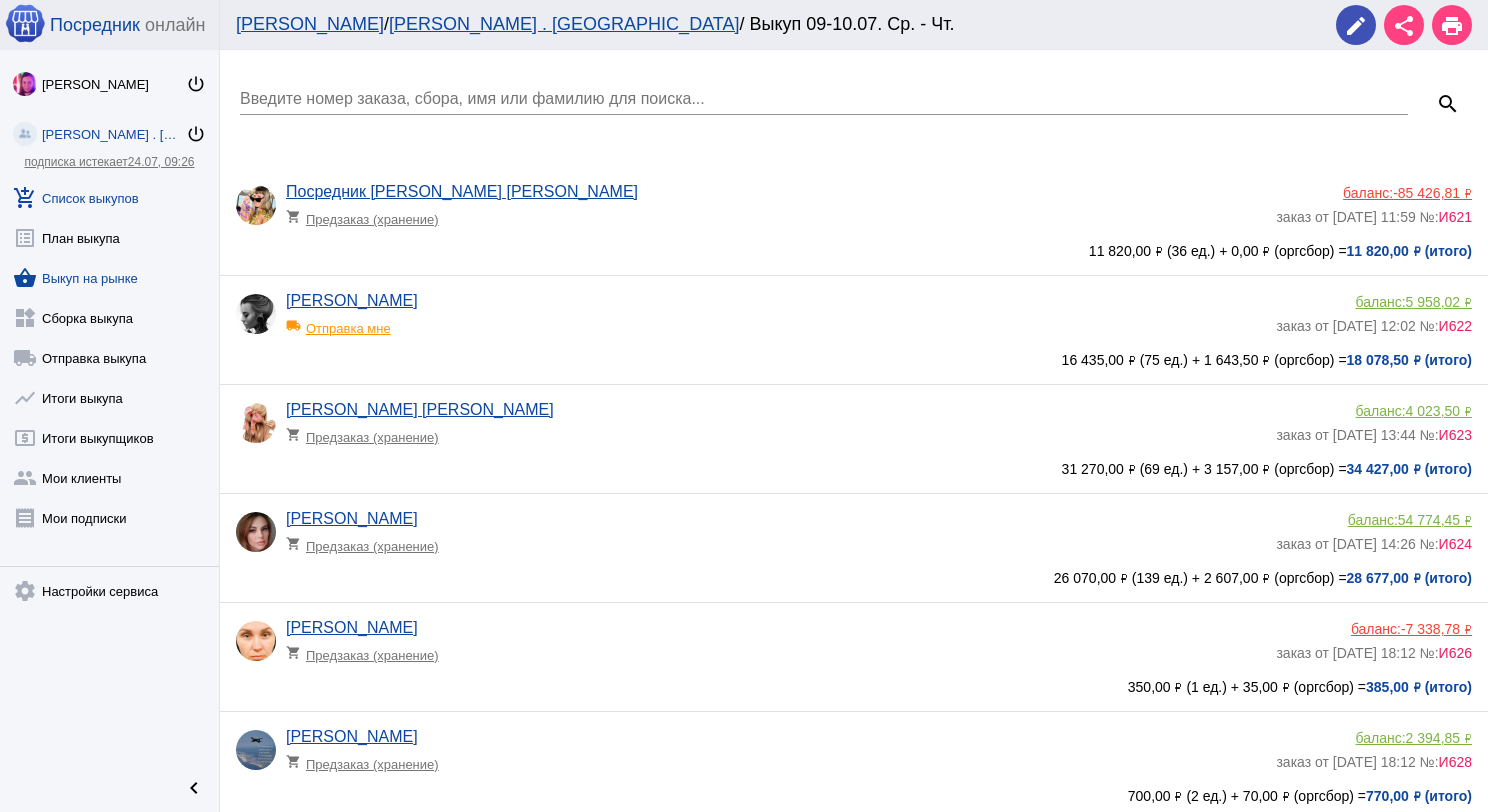 click on "shopping_basket  Выкуп на рынке" 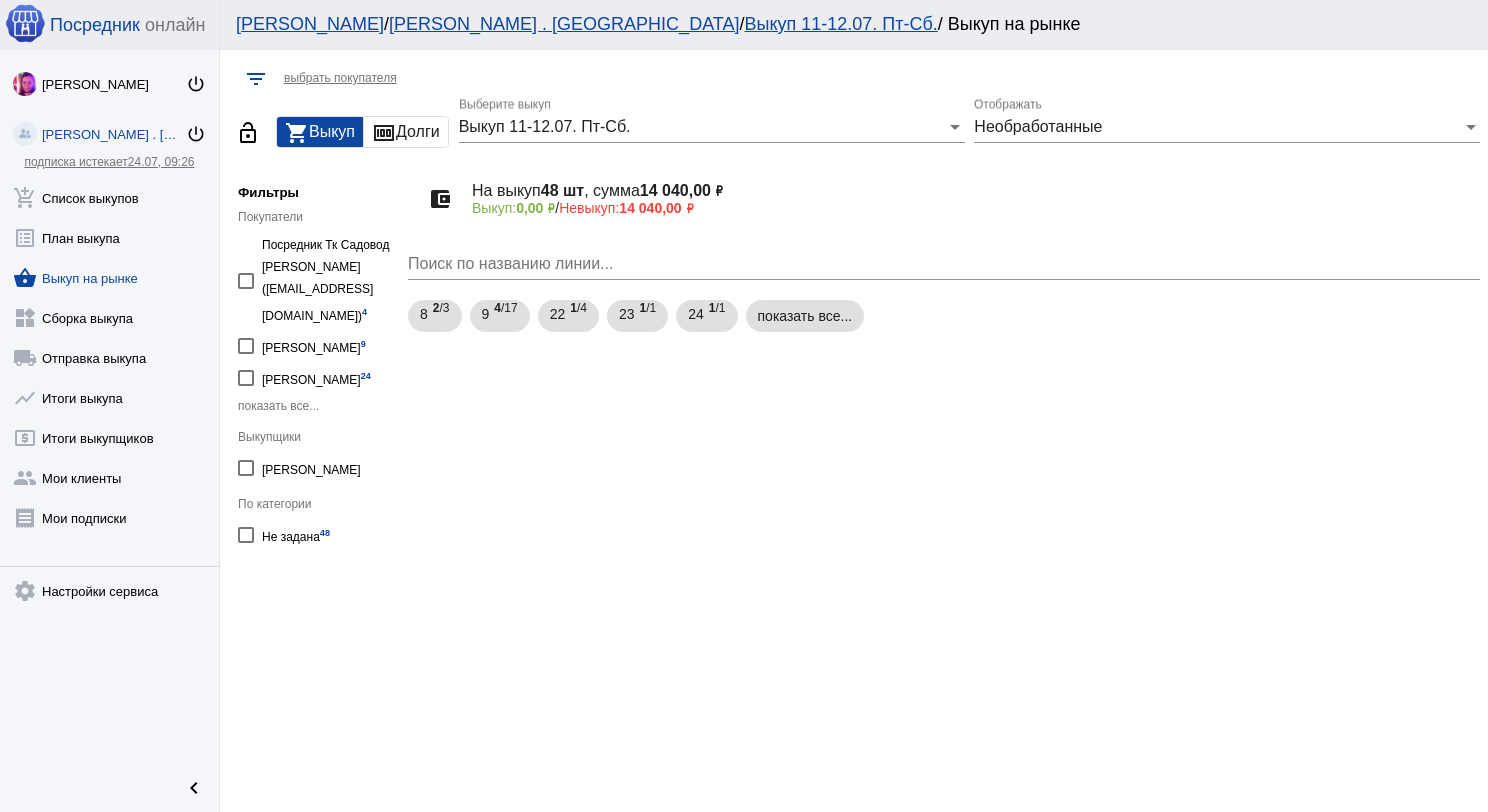 click on "Выкуп 11-12.07. Пт-Сб." at bounding box center [545, 126] 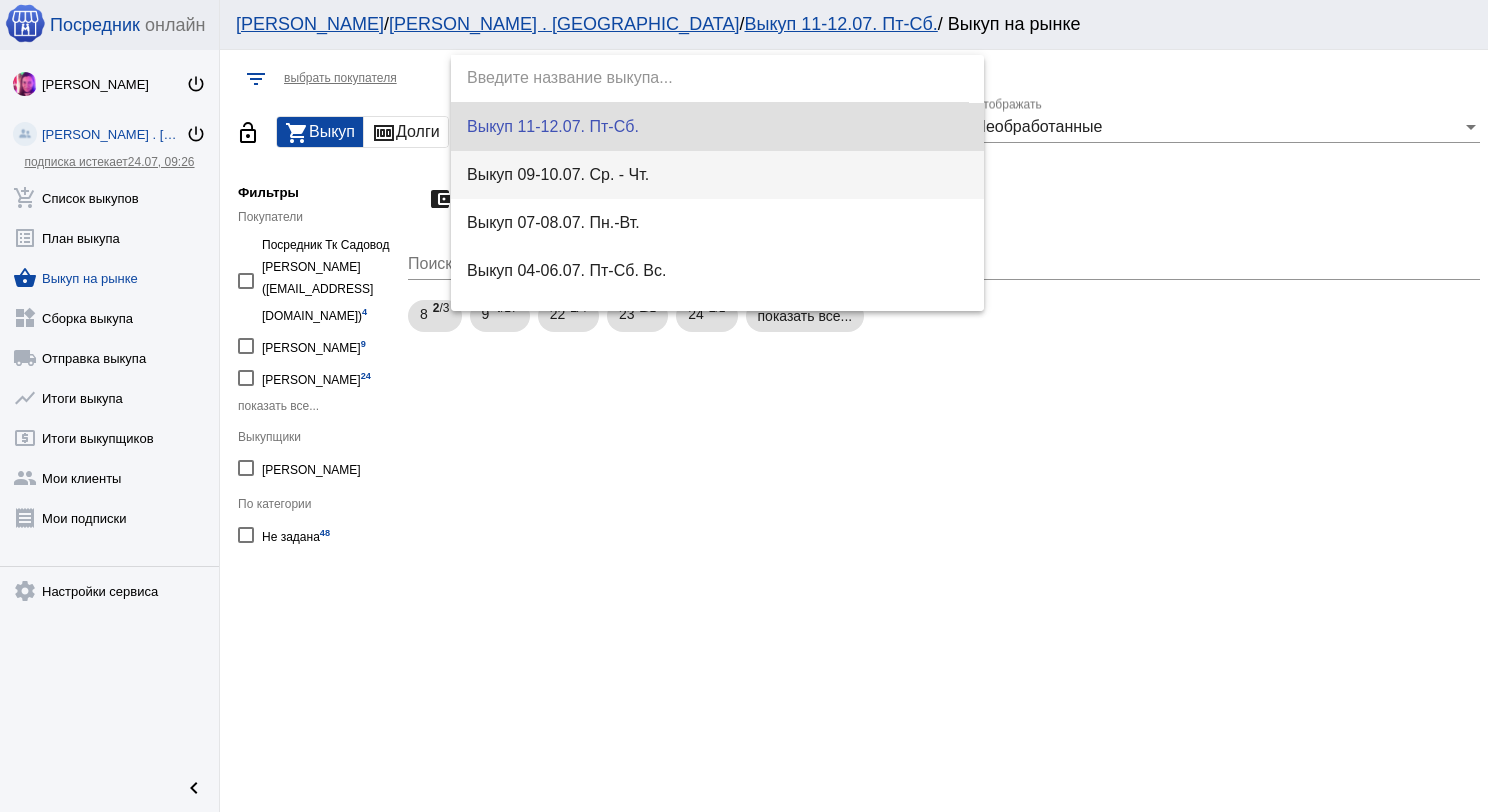 click on "Выкуп 09-10.07. Ср. - Чт." at bounding box center [718, 175] 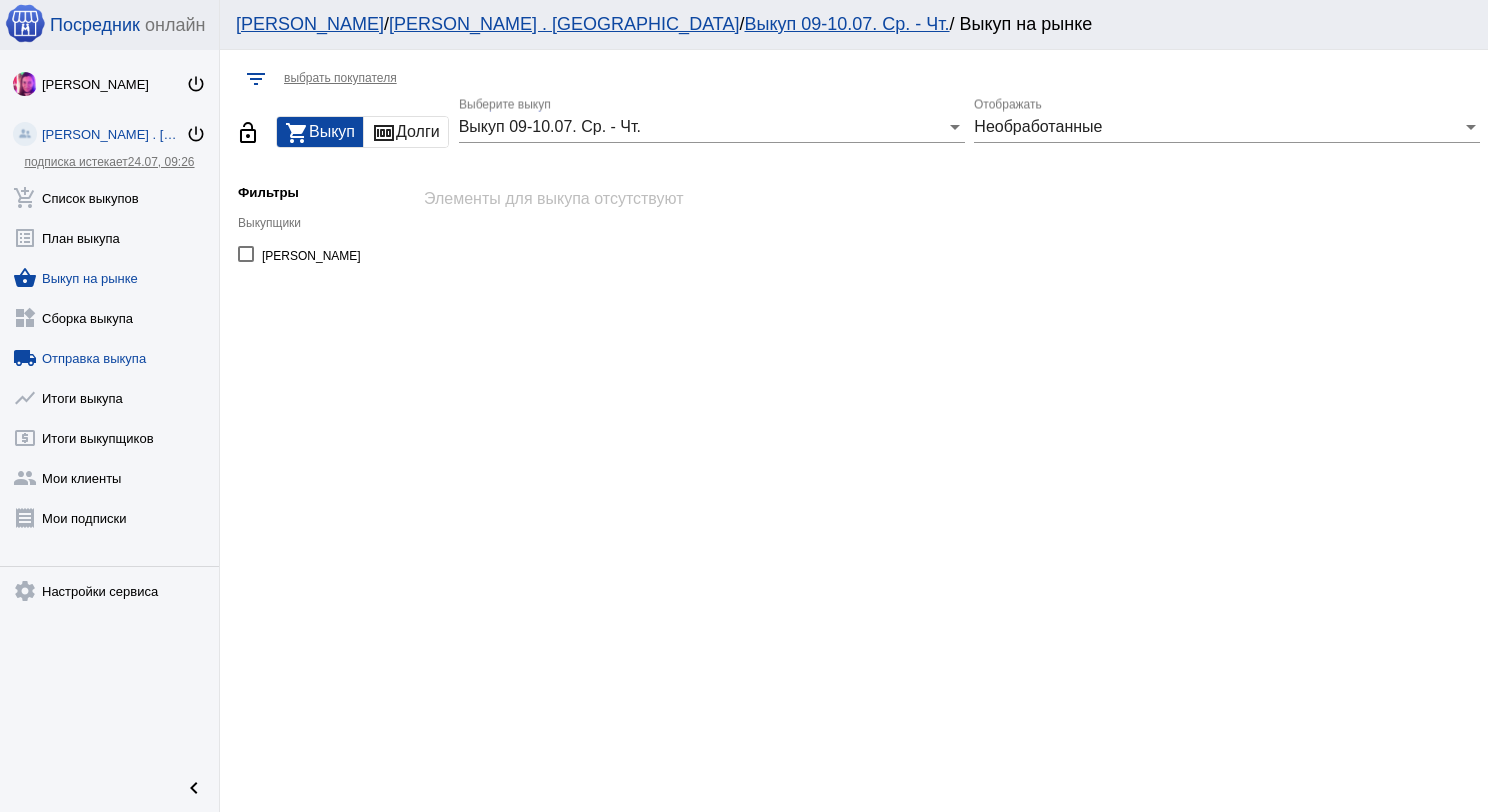 click on "local_shipping  Отправка выкупа" 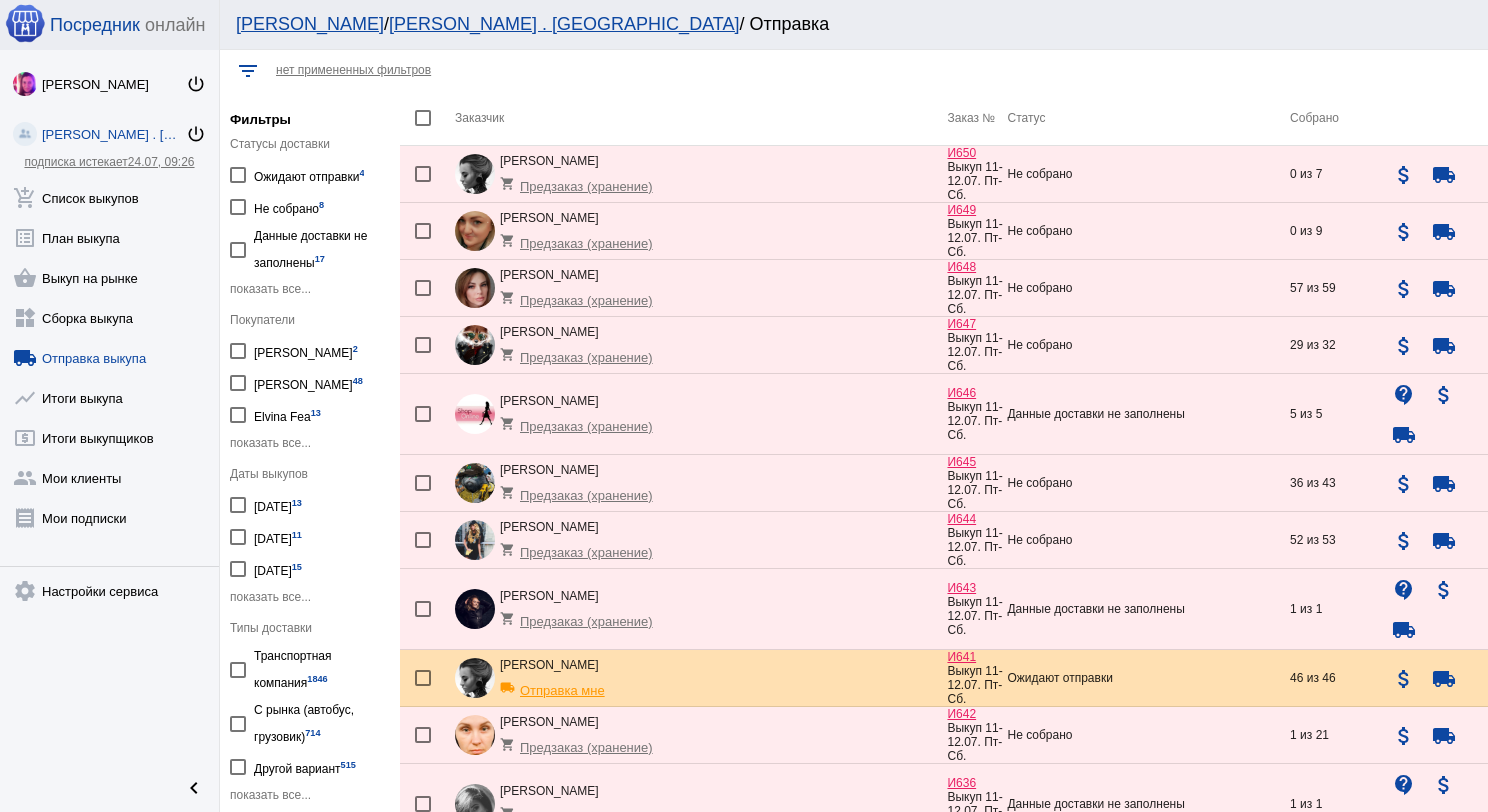 click at bounding box center (238, 537) 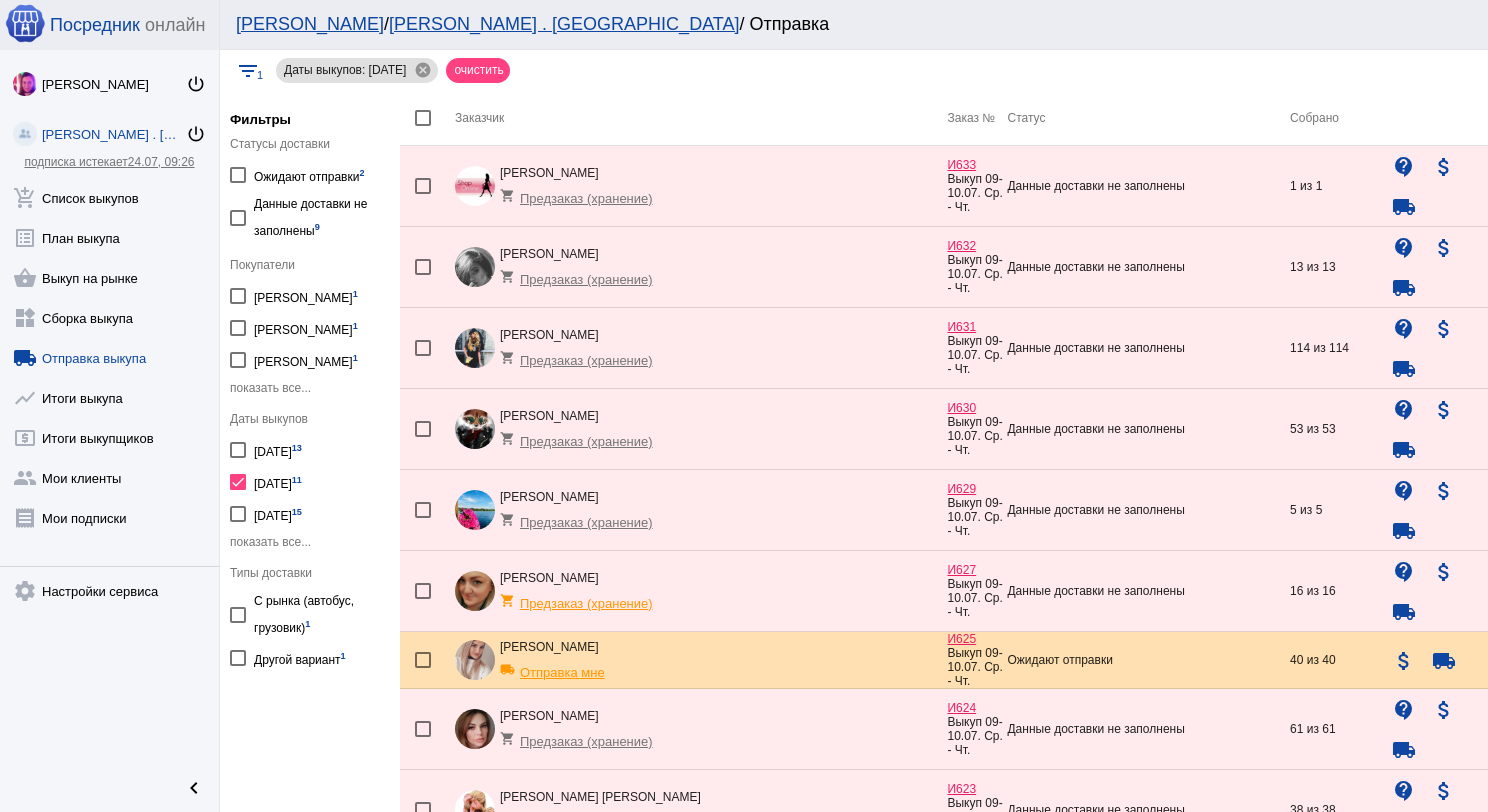 click at bounding box center [423, 118] 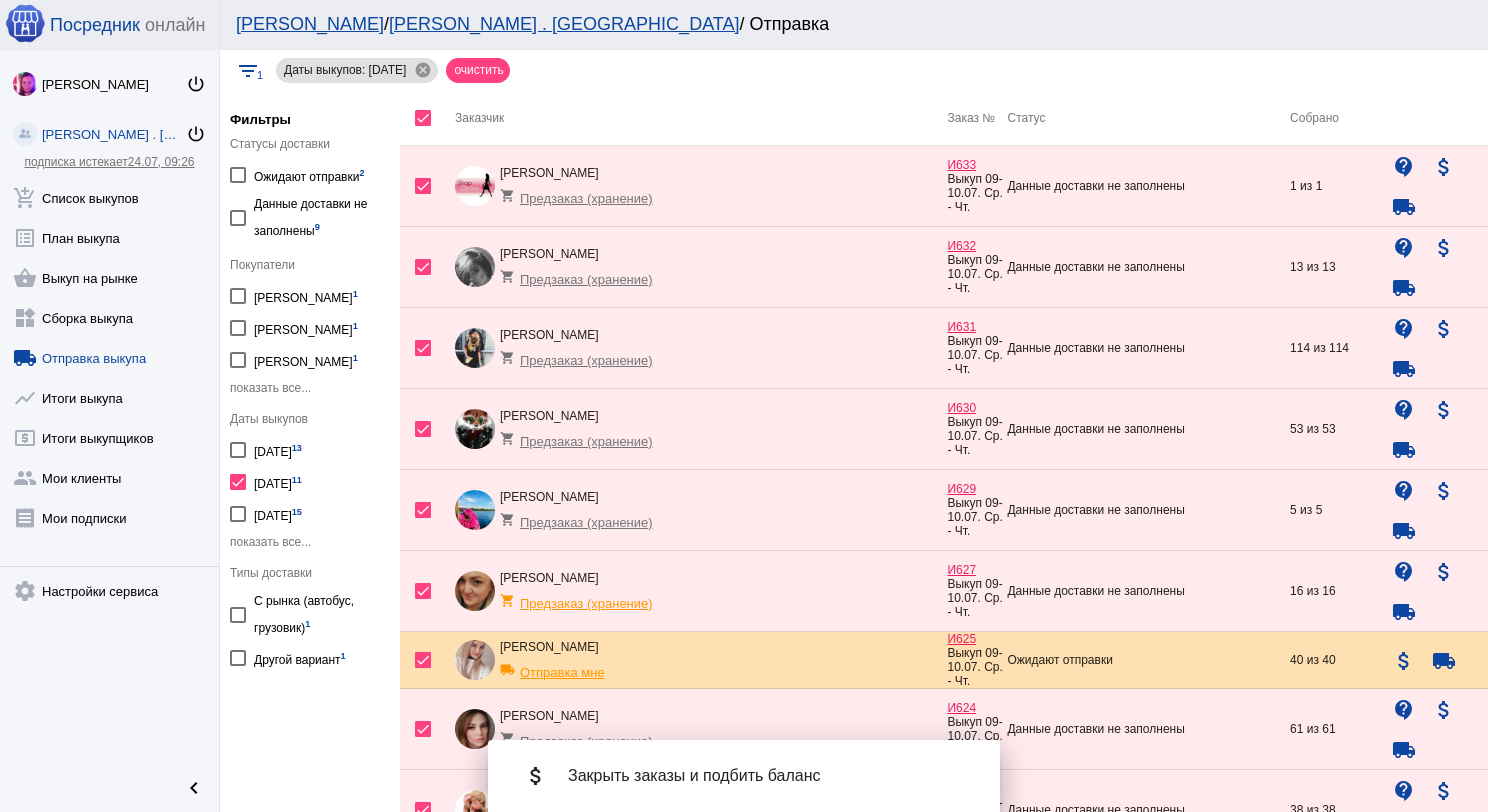 click on "Закрыть заказы и подбить баланс" at bounding box center [768, 776] 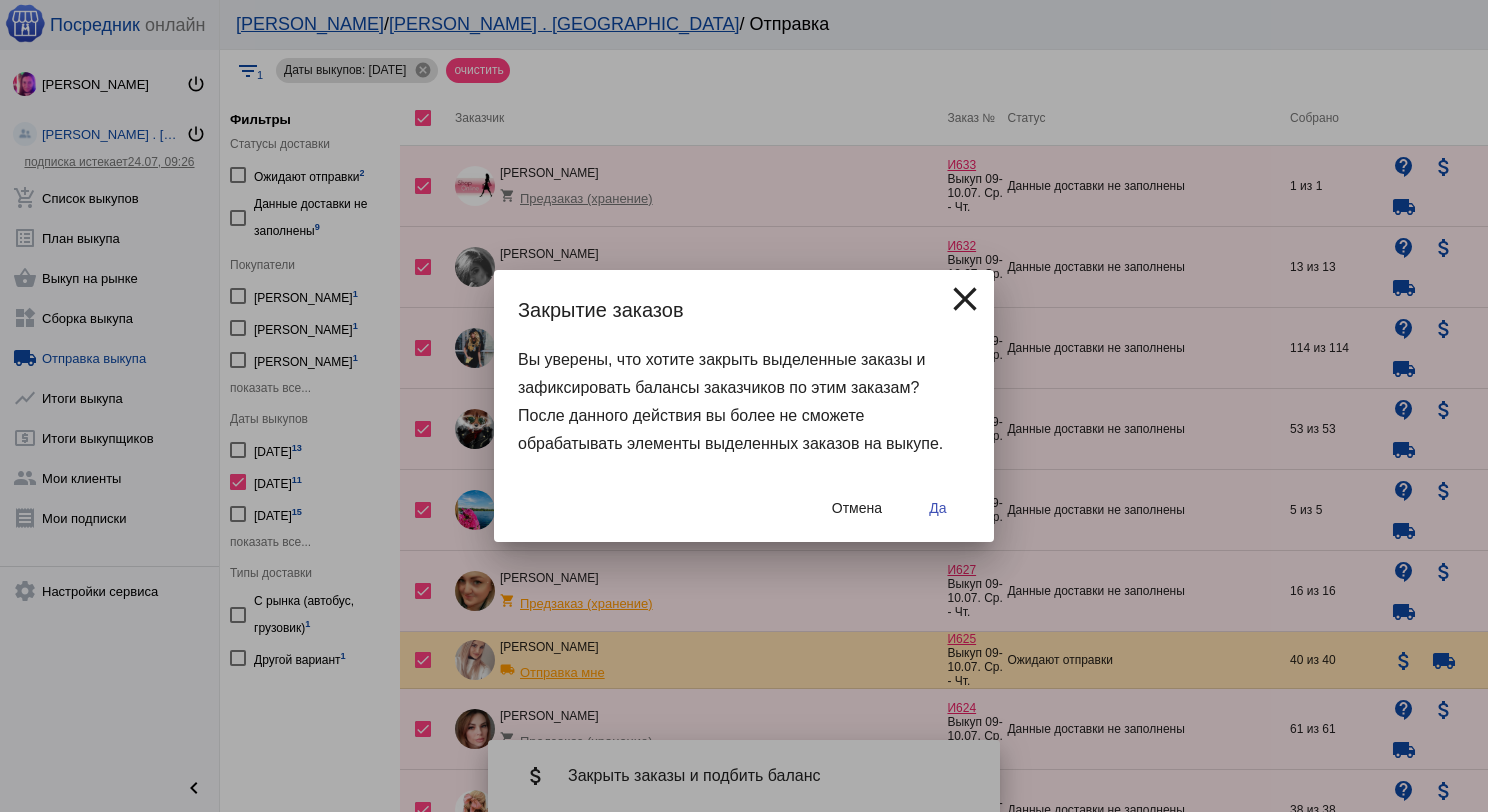 click on "Да" at bounding box center [938, 508] 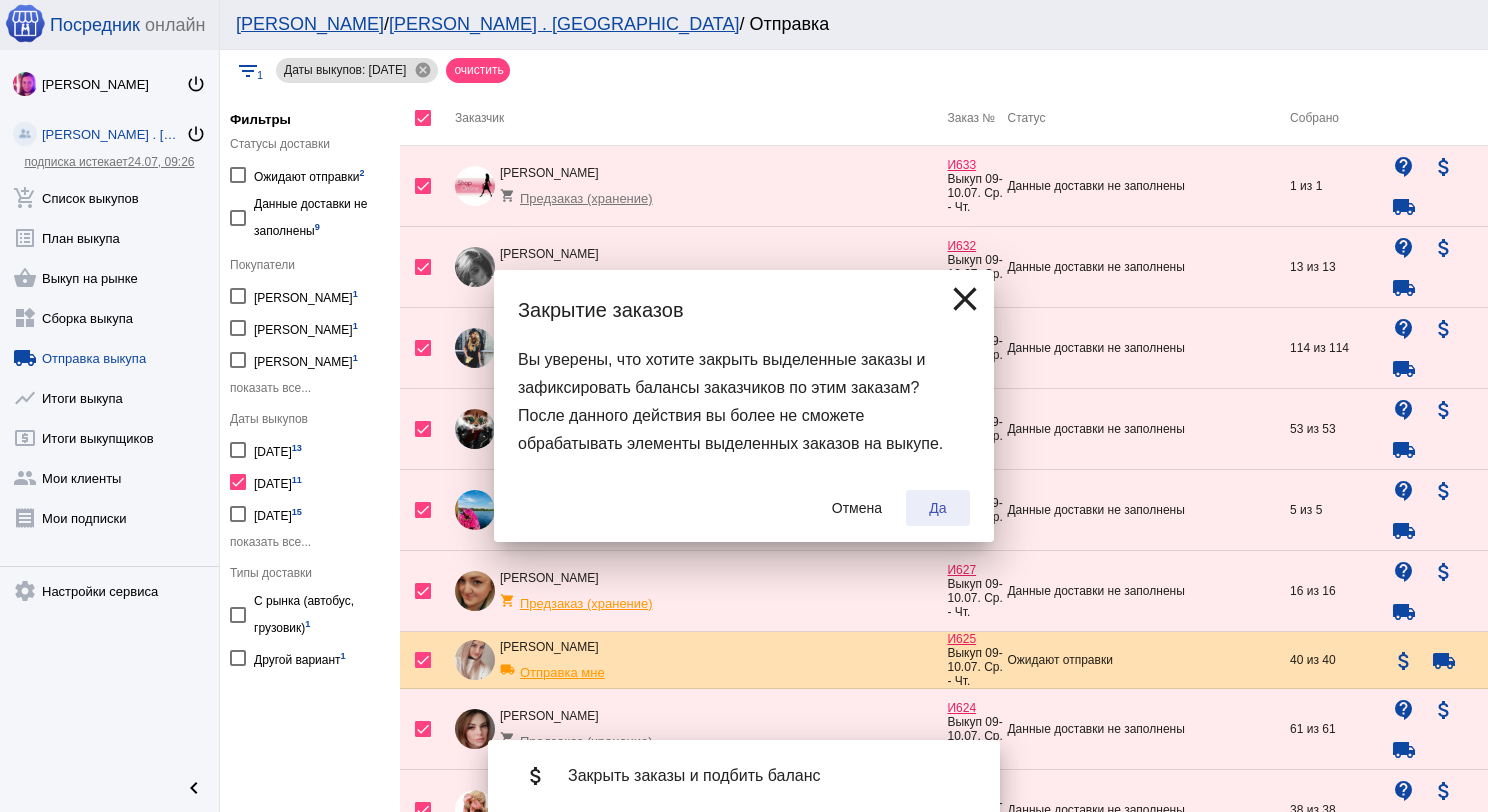checkbox on "false" 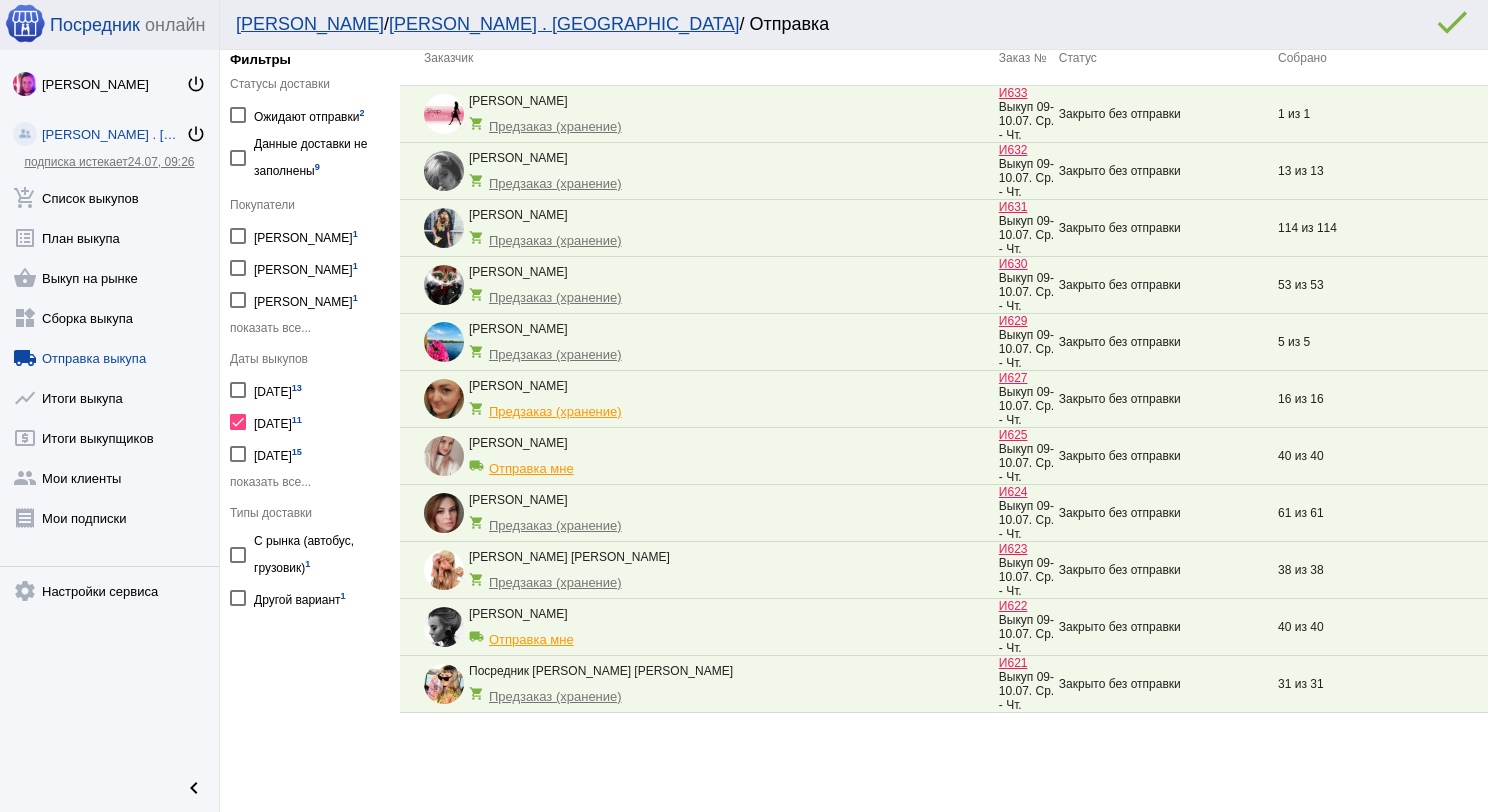 scroll, scrollTop: 92, scrollLeft: 0, axis: vertical 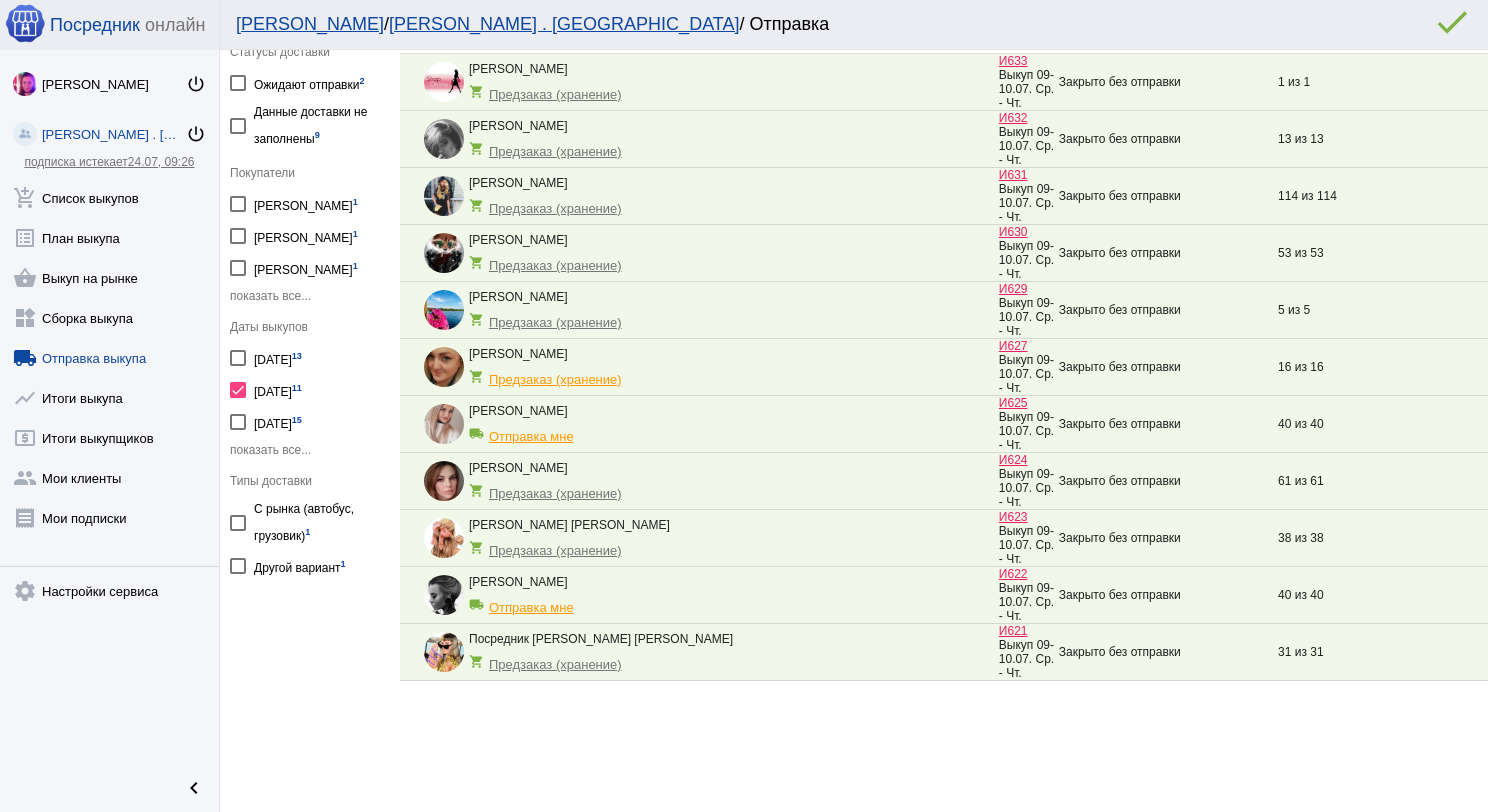 click at bounding box center [238, 422] 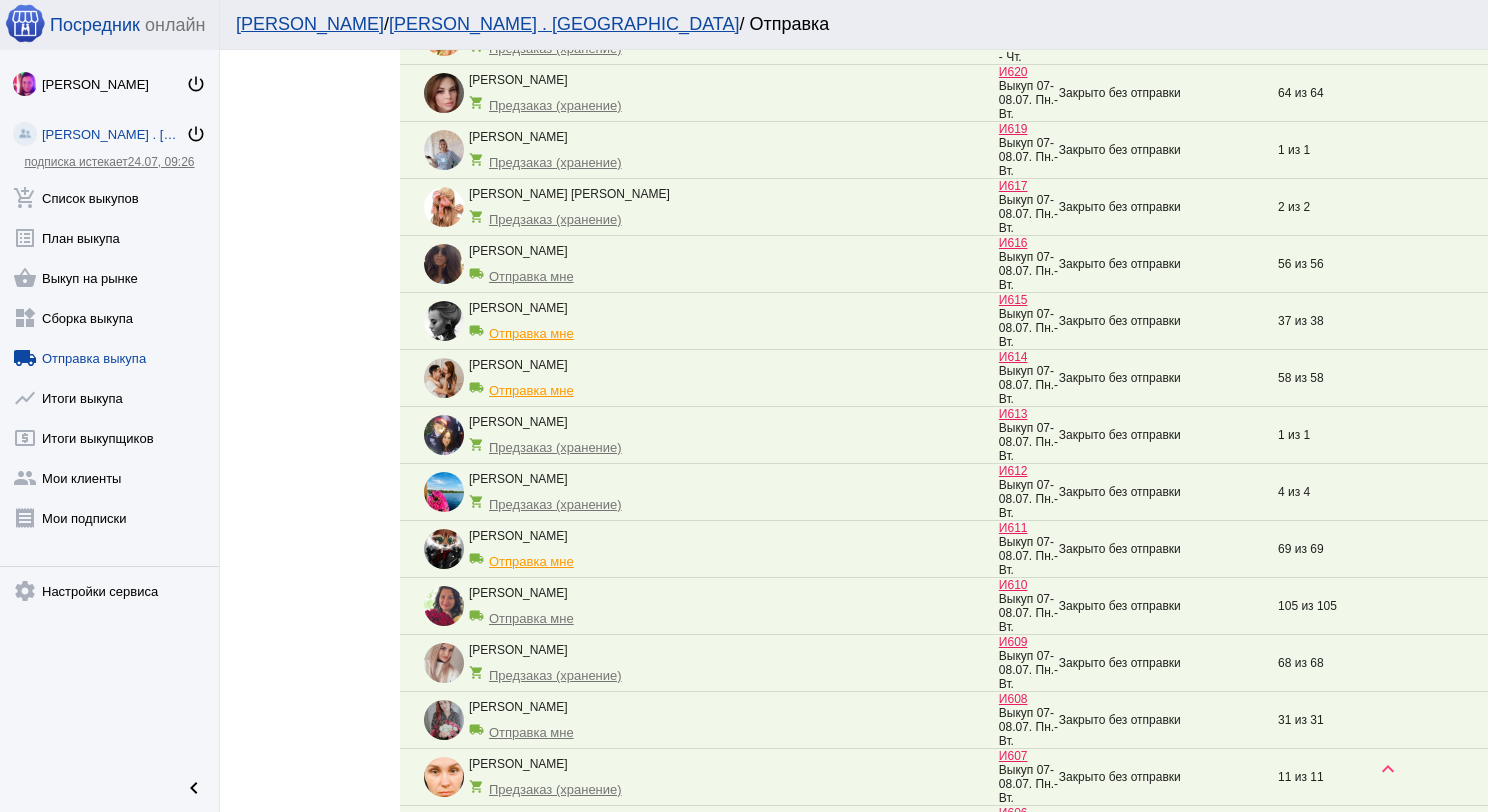 scroll, scrollTop: 920, scrollLeft: 0, axis: vertical 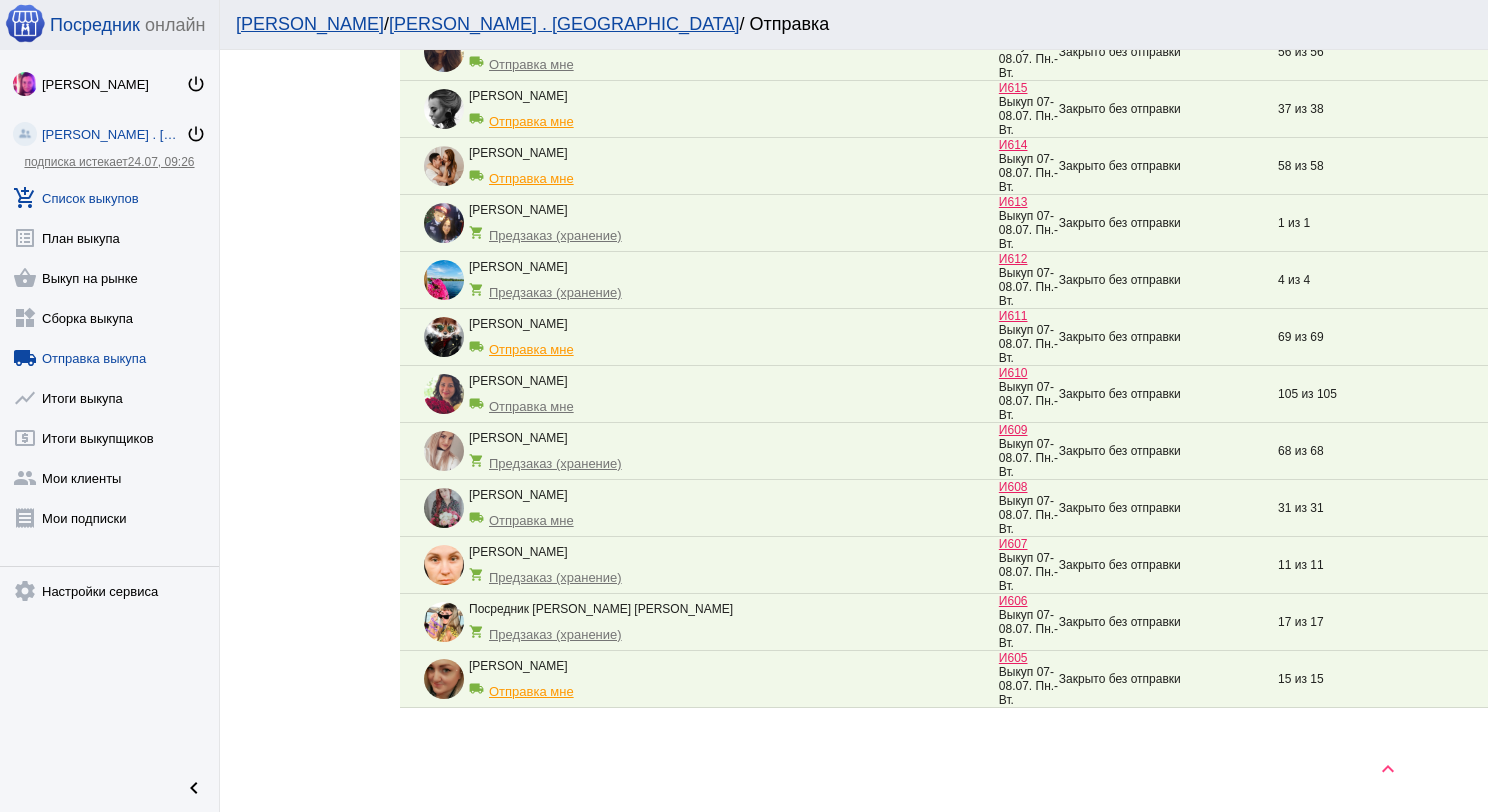 click on "add_shopping_cart  Список выкупов" 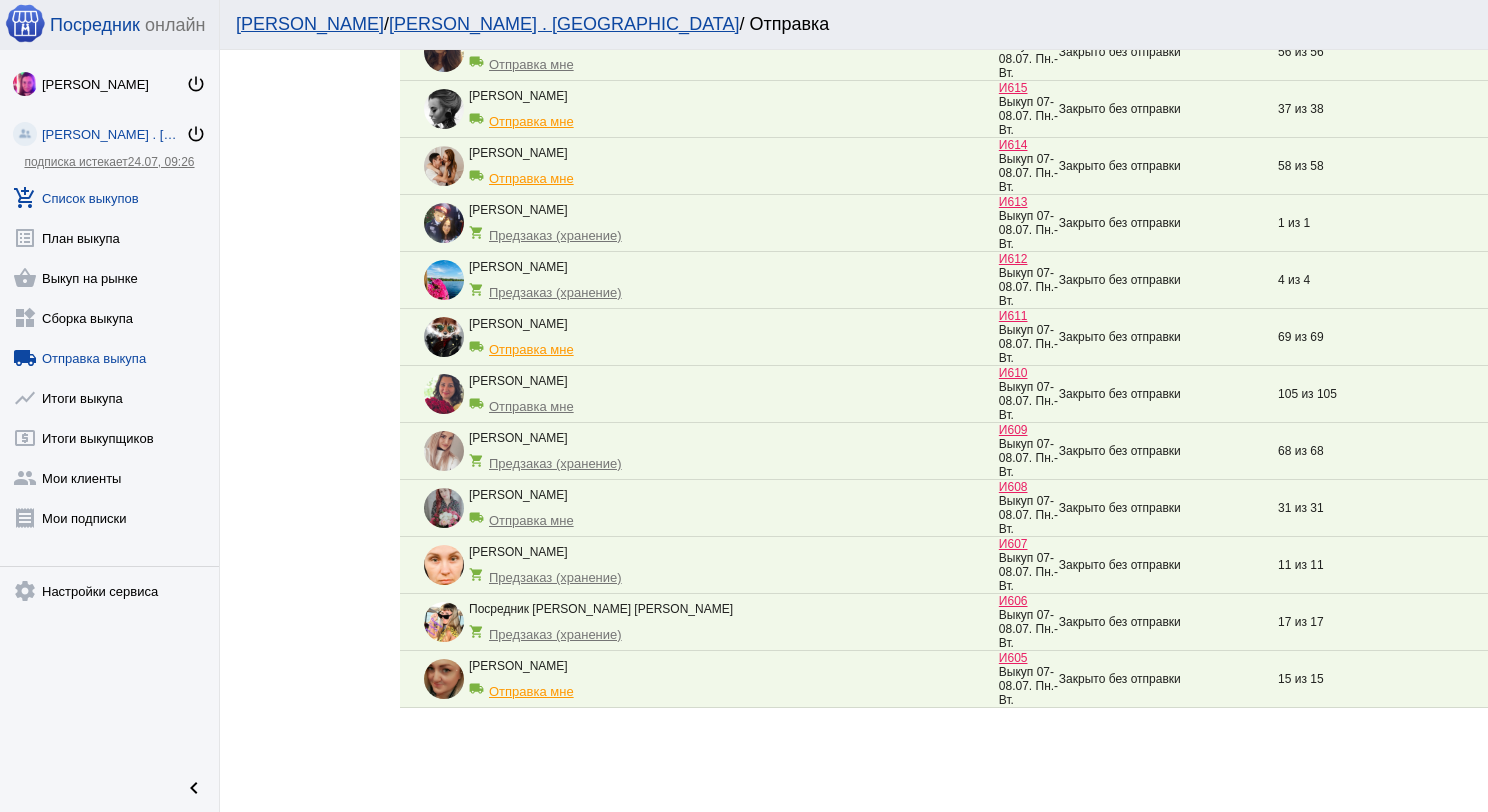 scroll, scrollTop: 0, scrollLeft: 0, axis: both 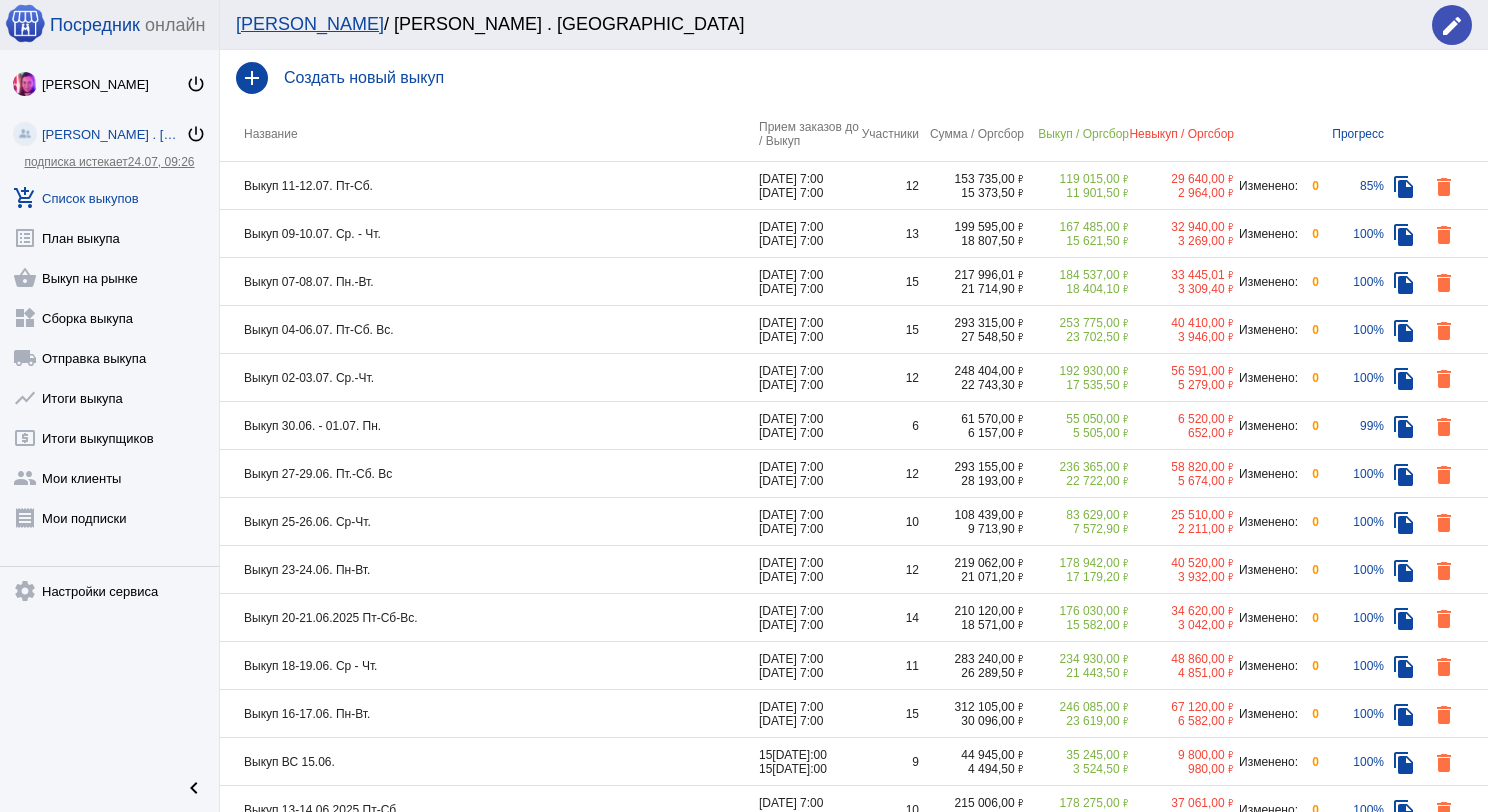 click on "Выкуп 09-10.07. Ср. - Чт." 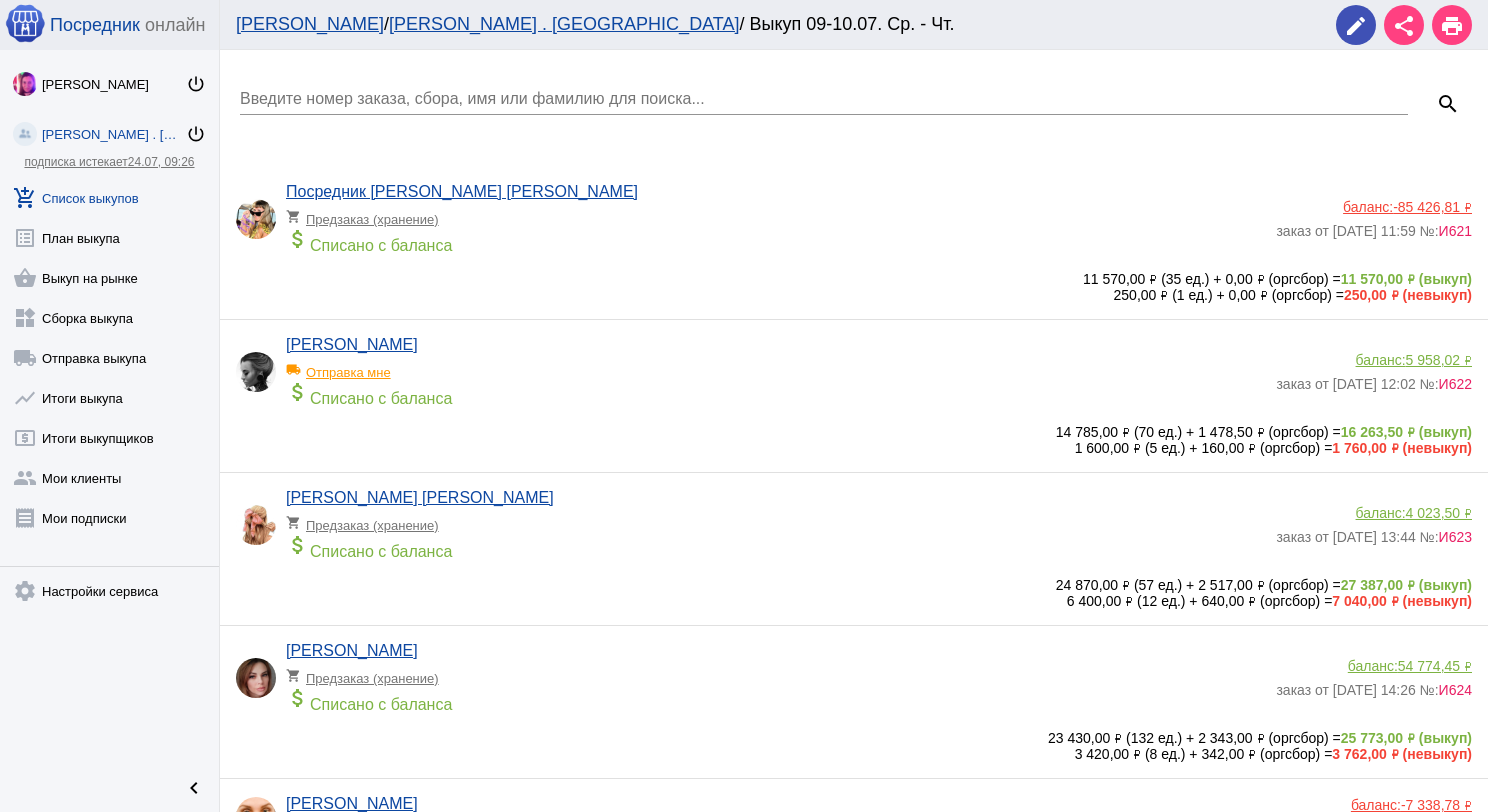 click on "add_shopping_cart  Список выкупов" 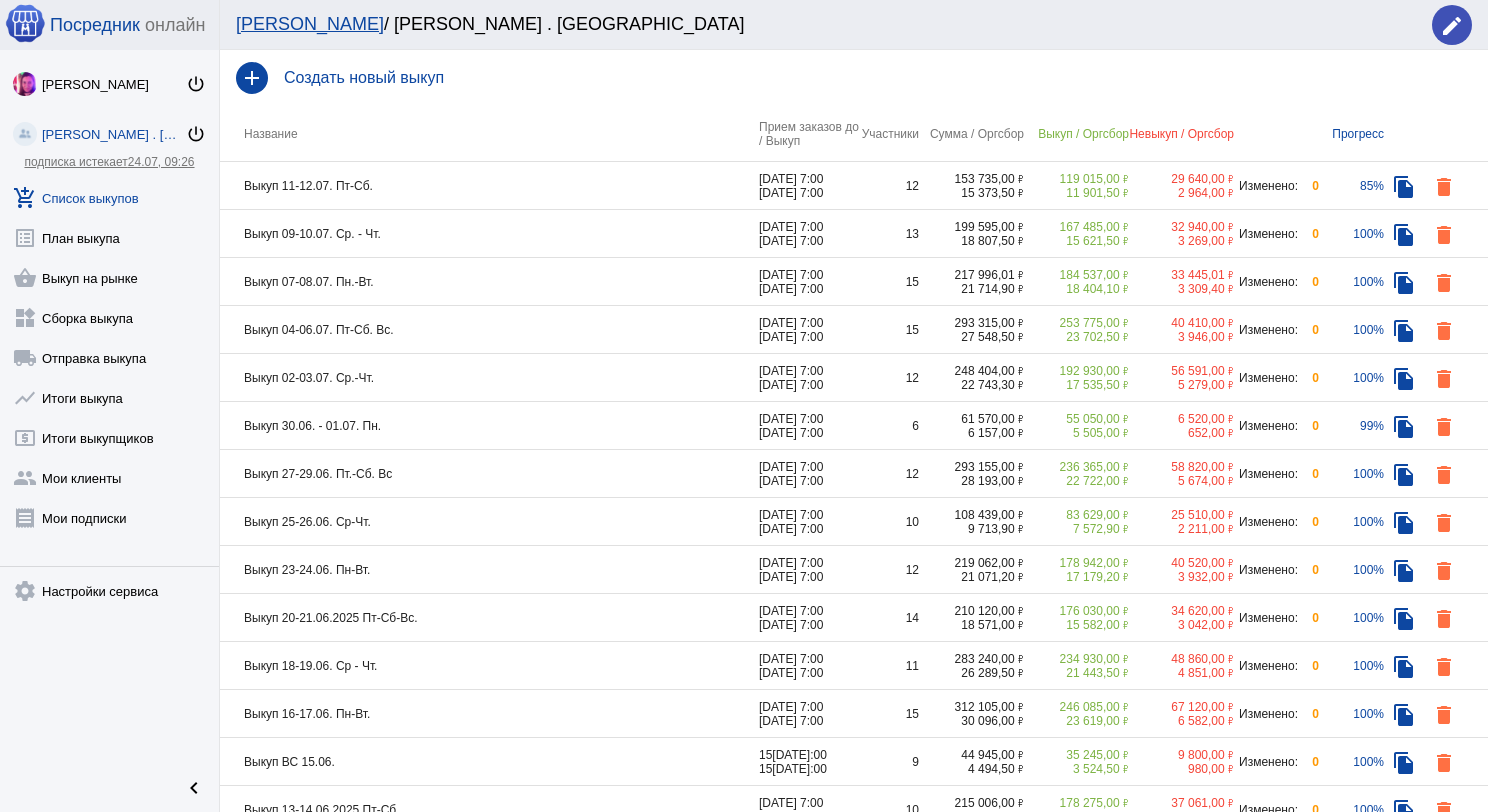 click on "Выкуп 11-12.07. Пт-Сб." 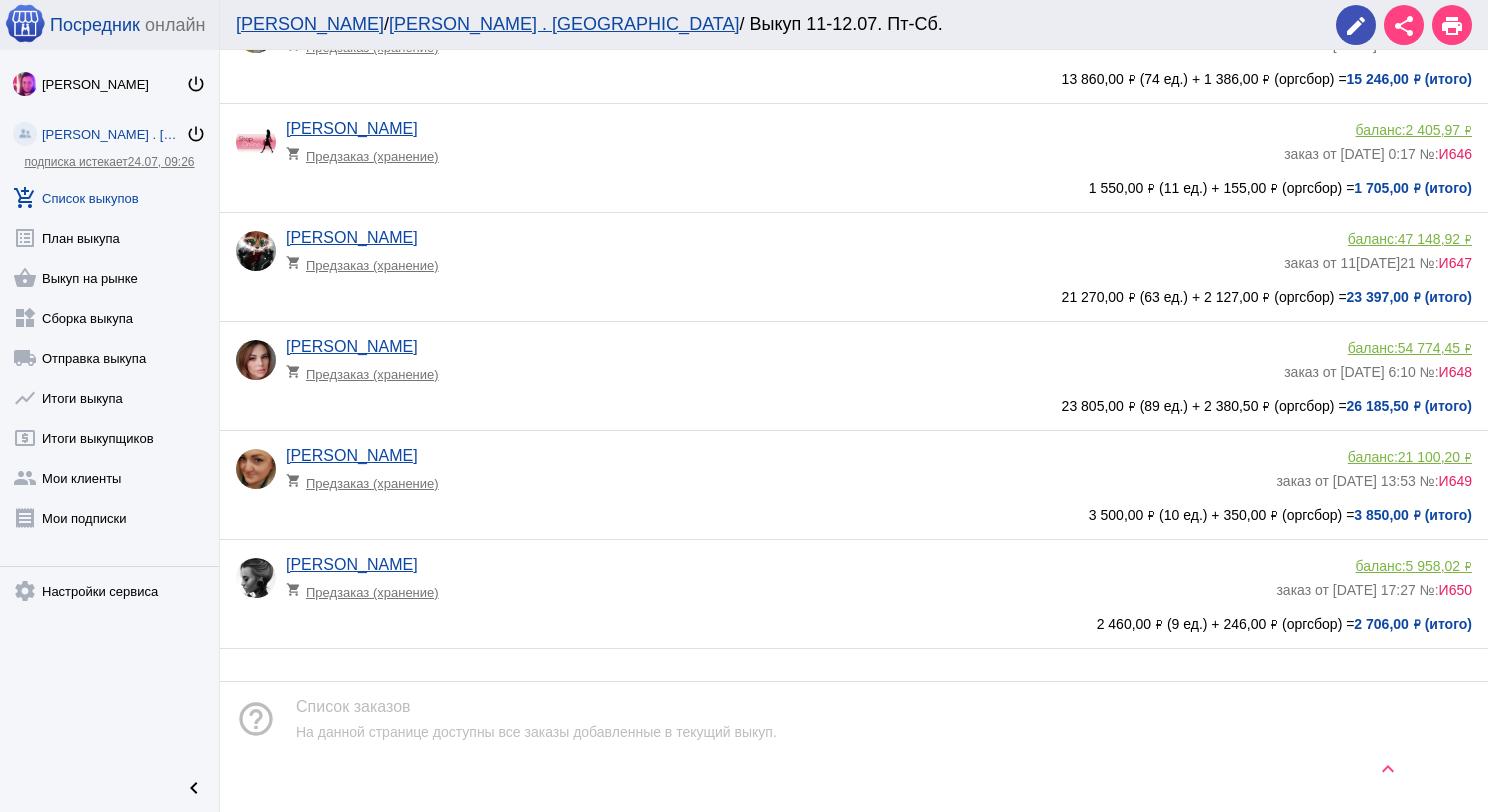 scroll, scrollTop: 967, scrollLeft: 0, axis: vertical 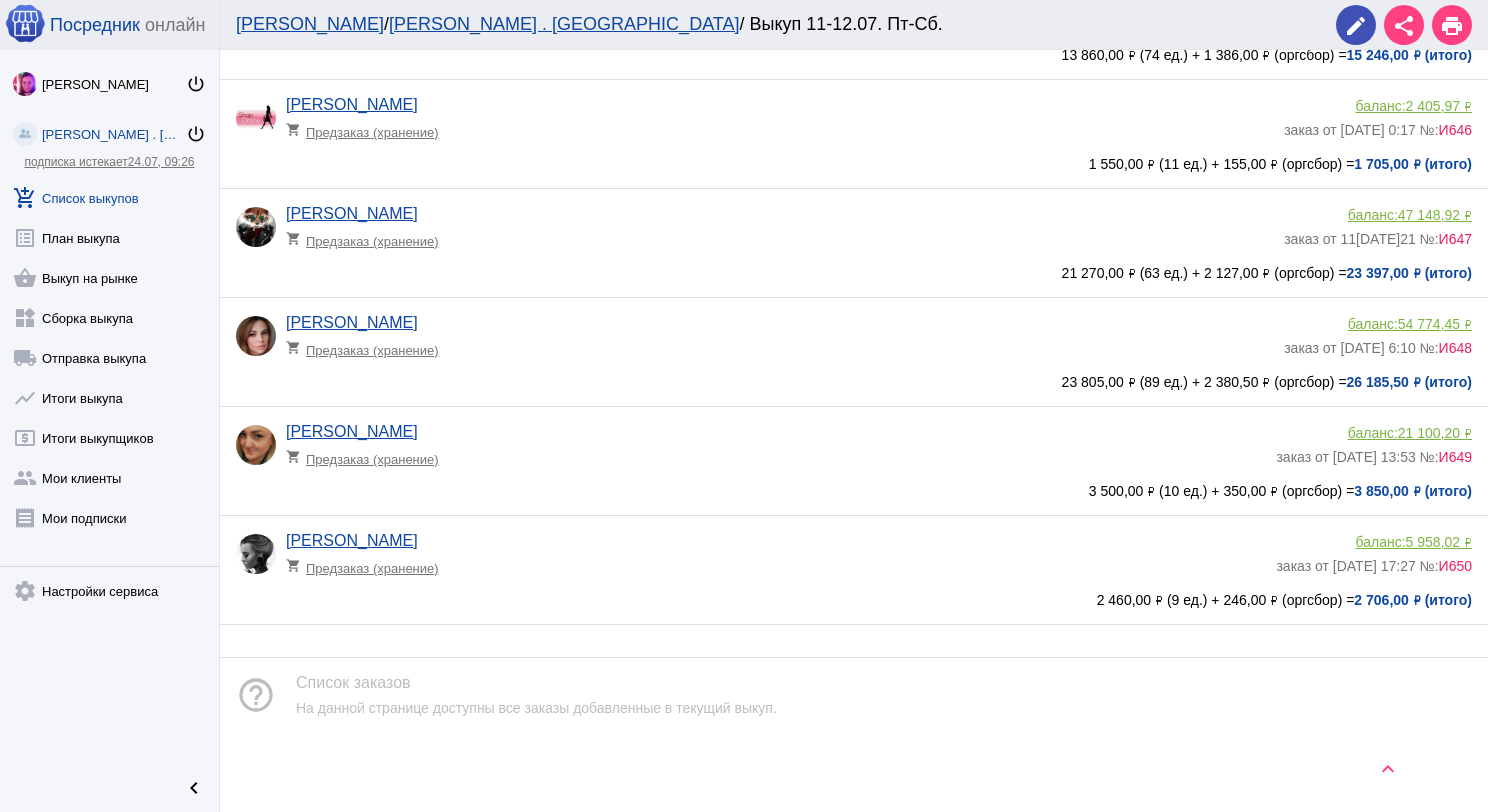 drag, startPoint x: 102, startPoint y: 203, endPoint x: 120, endPoint y: 207, distance: 18.439089 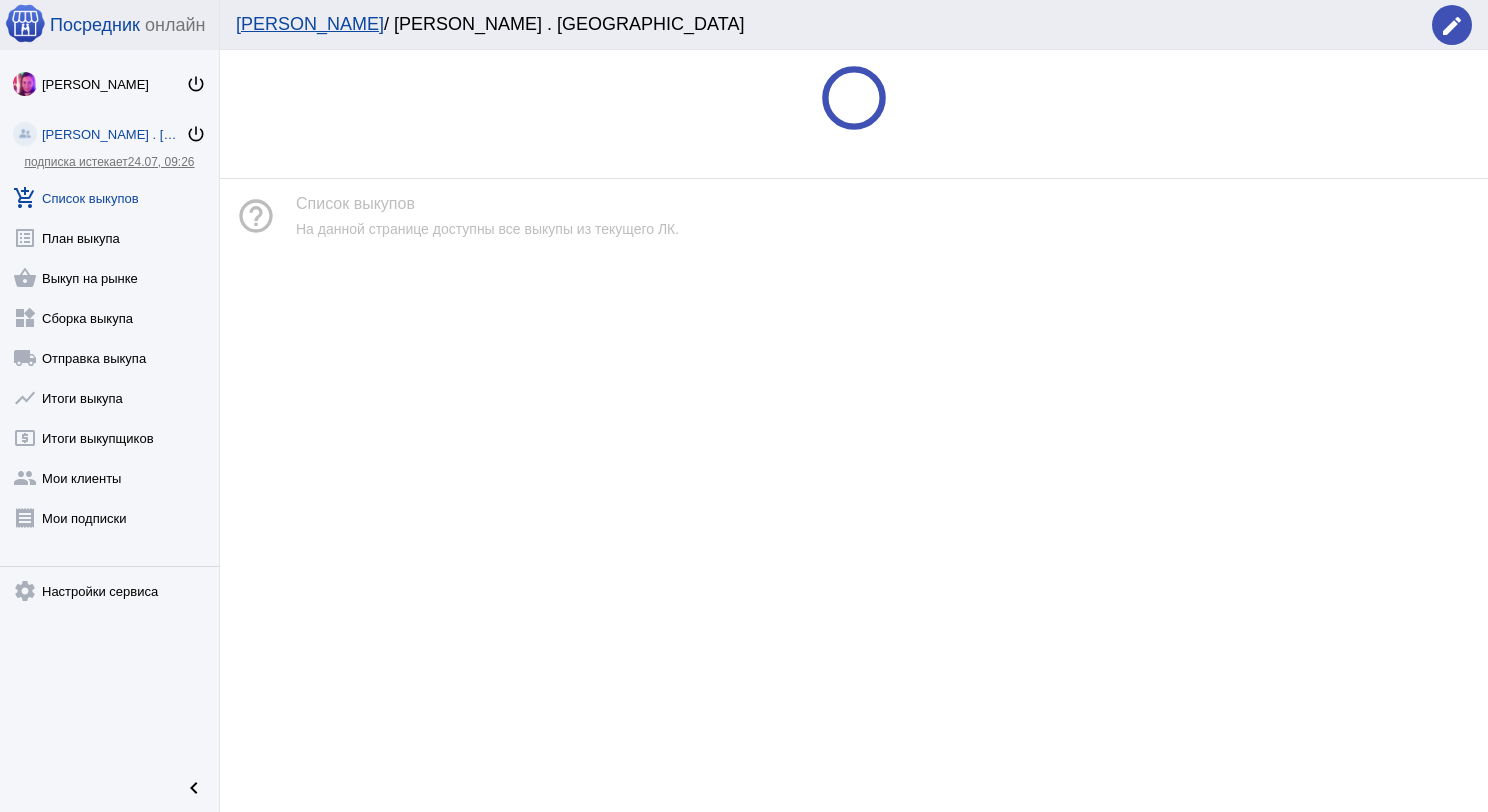 scroll, scrollTop: 0, scrollLeft: 0, axis: both 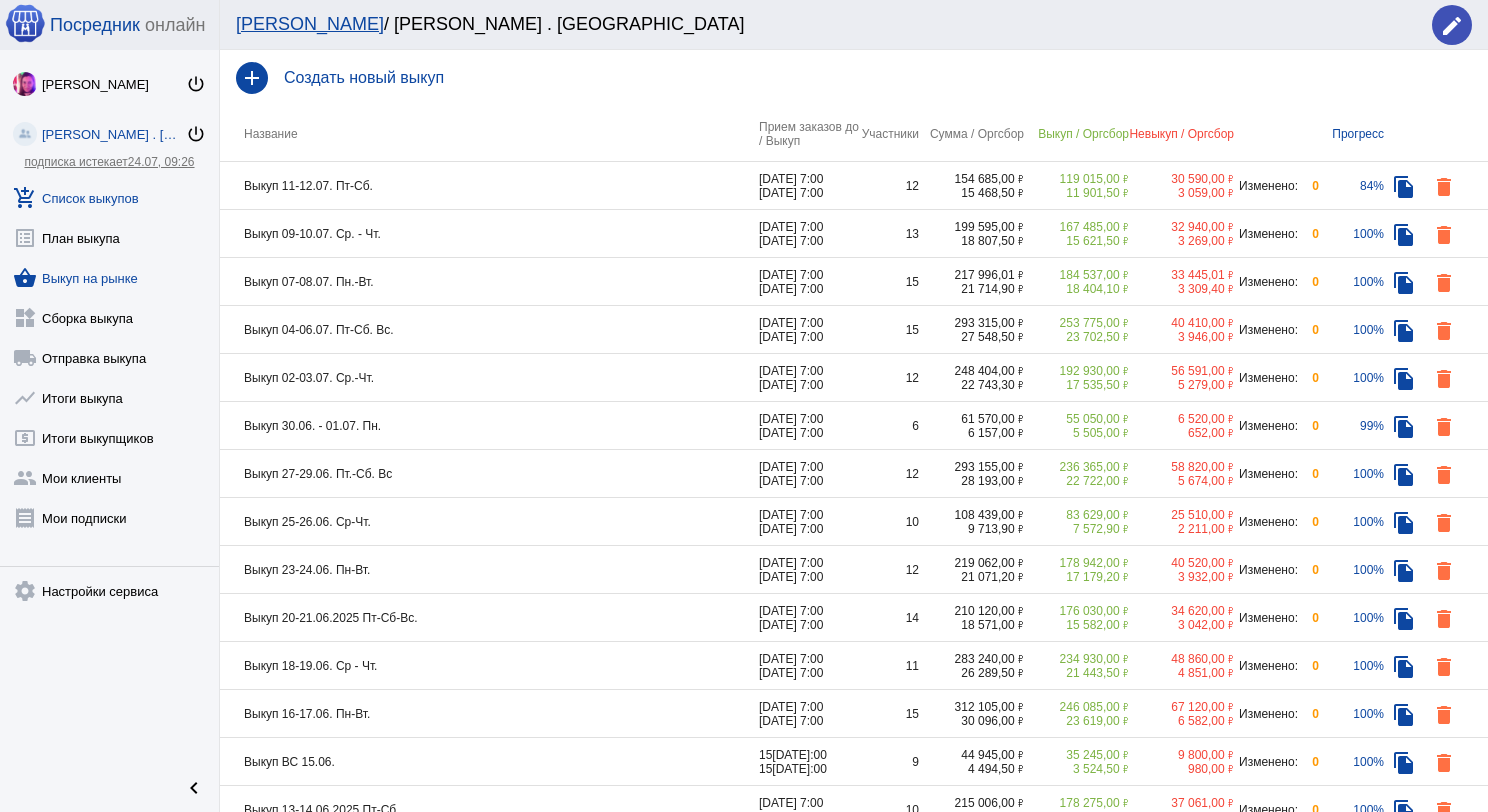 click on "shopping_basket  Выкуп на рынке" 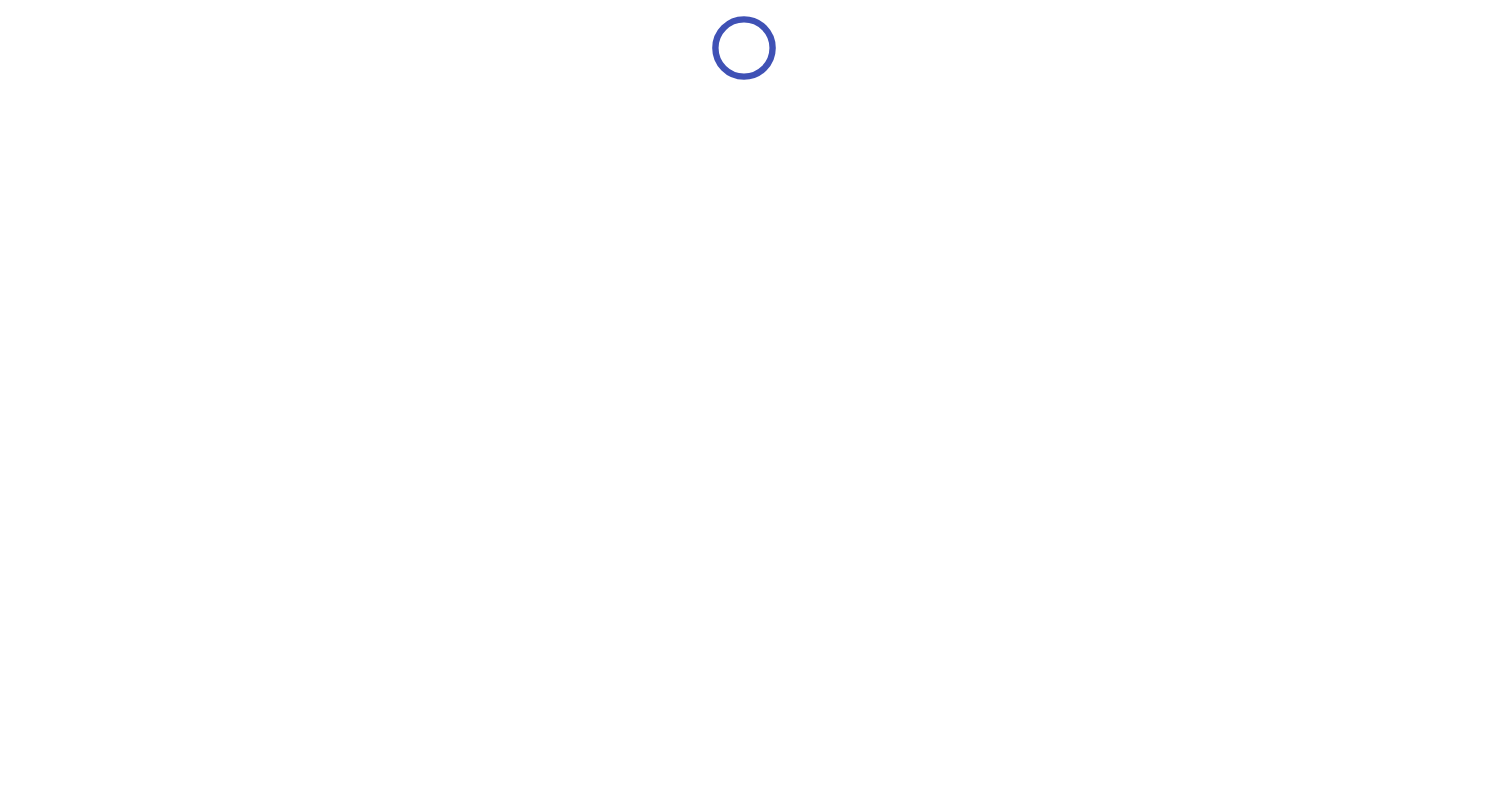 scroll, scrollTop: 0, scrollLeft: 0, axis: both 